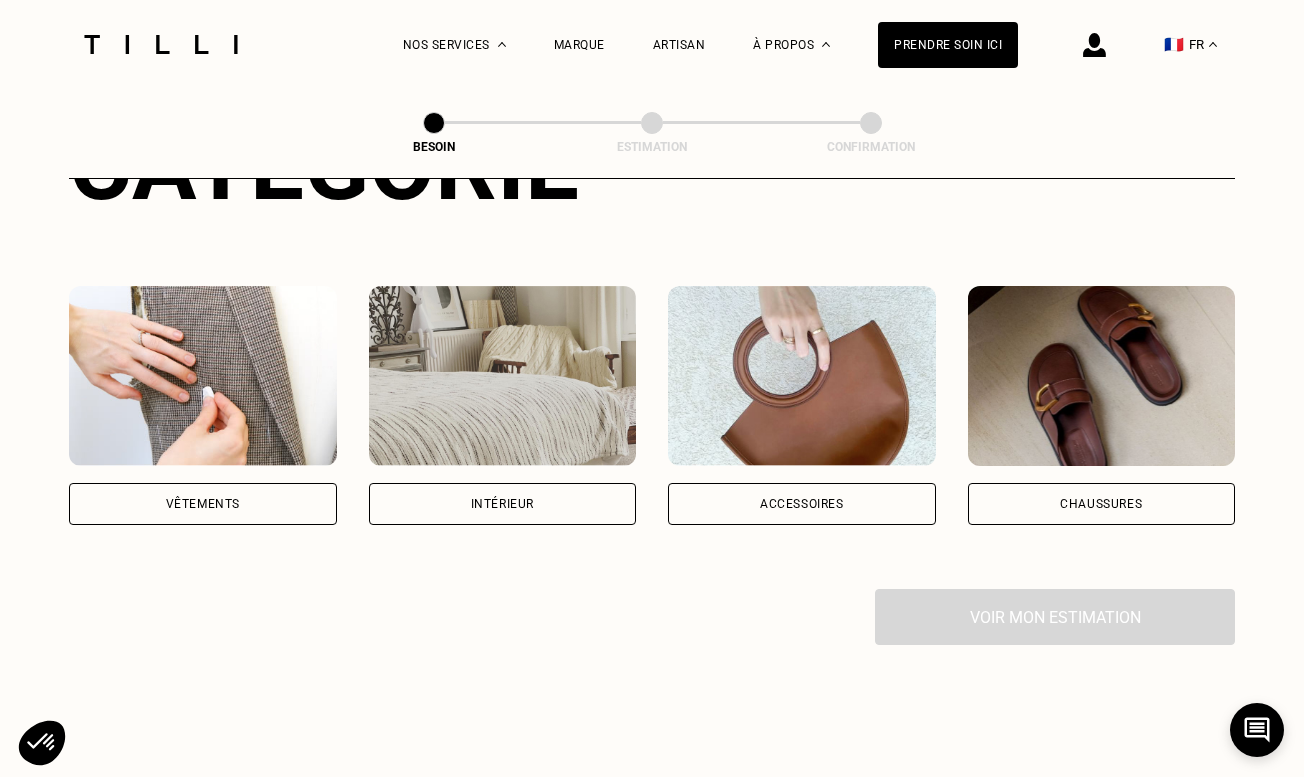scroll, scrollTop: 314, scrollLeft: 0, axis: vertical 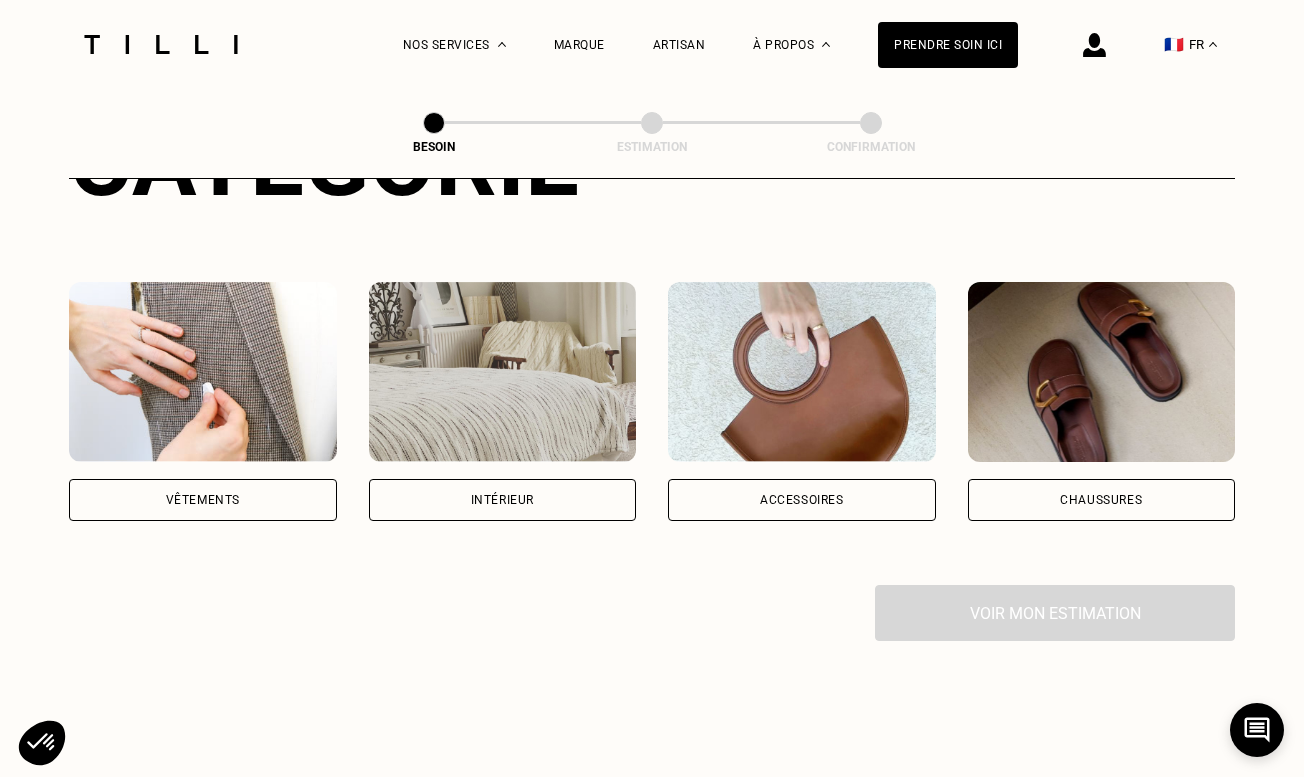 click on "Vêtements" at bounding box center (203, 500) 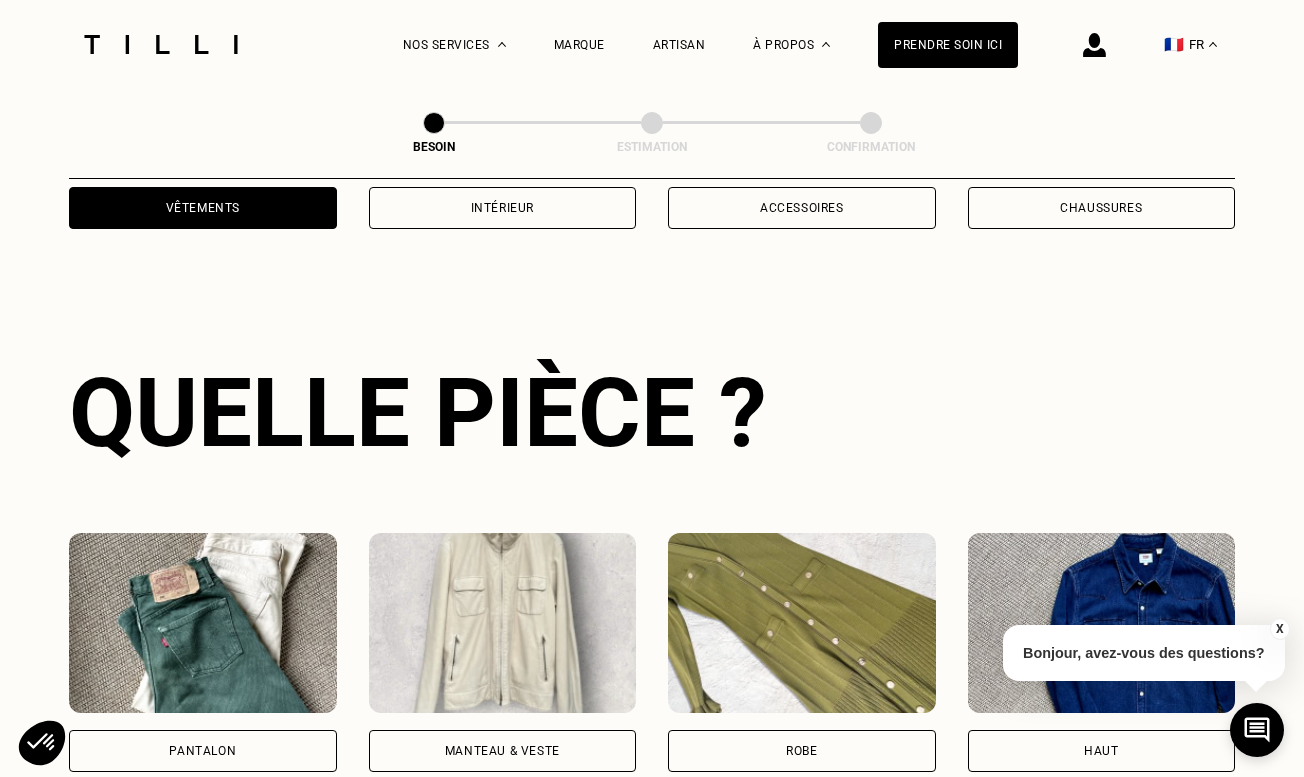 scroll, scrollTop: 651, scrollLeft: 0, axis: vertical 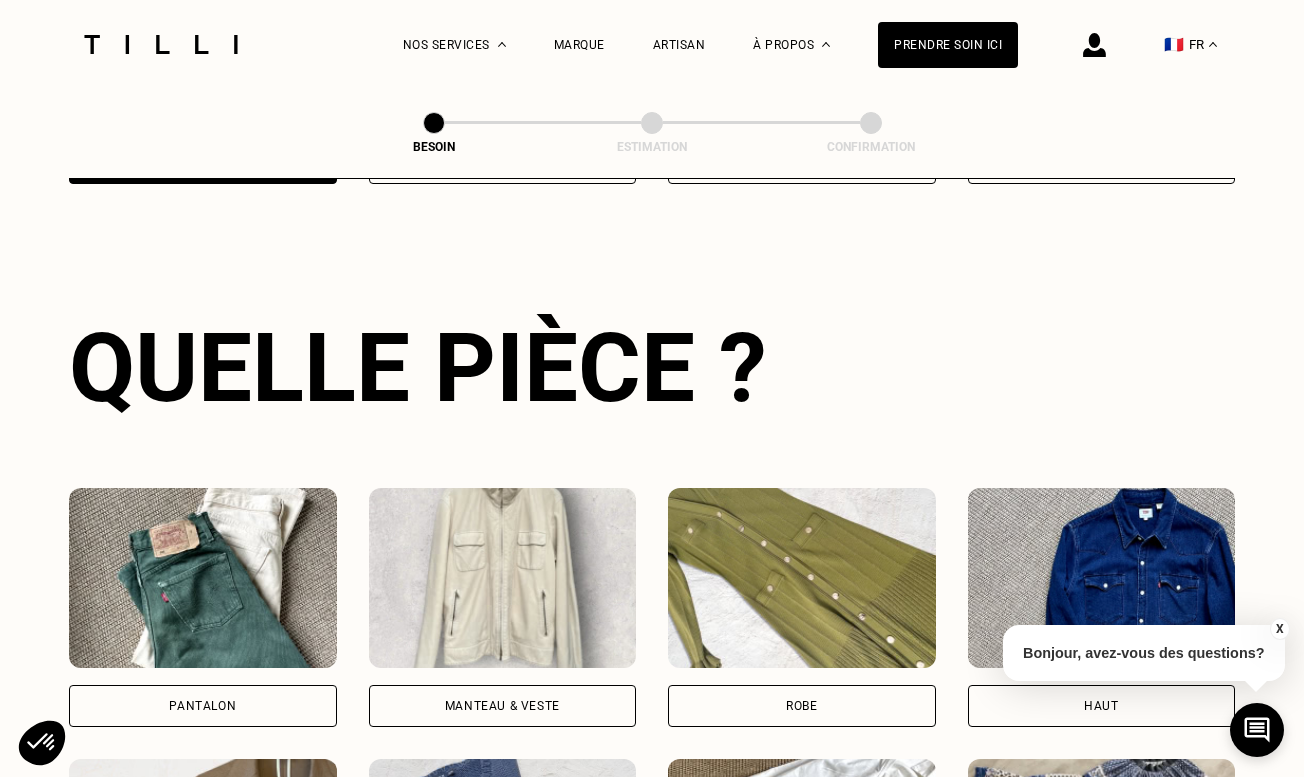 click on "Pantalon" at bounding box center [202, 706] 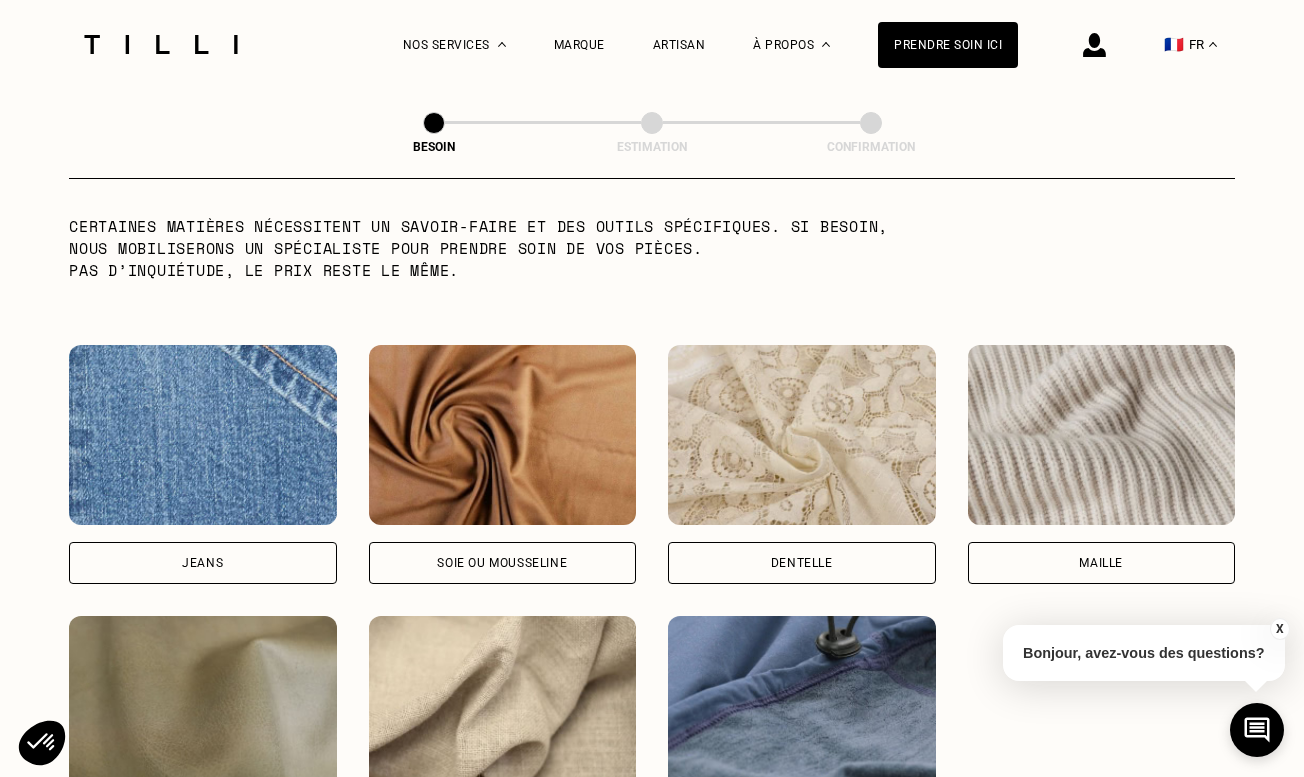 scroll, scrollTop: 2011, scrollLeft: 0, axis: vertical 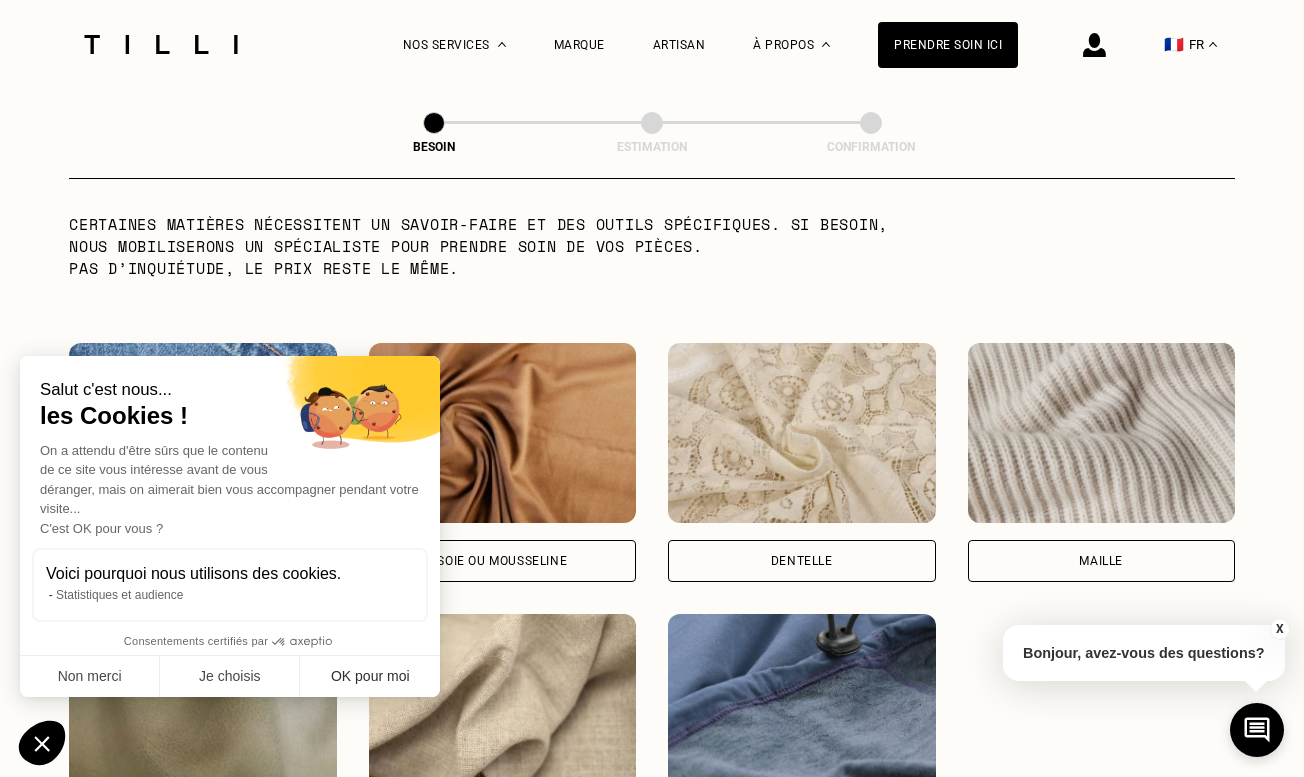 click on "OK pour moi" at bounding box center [370, 677] 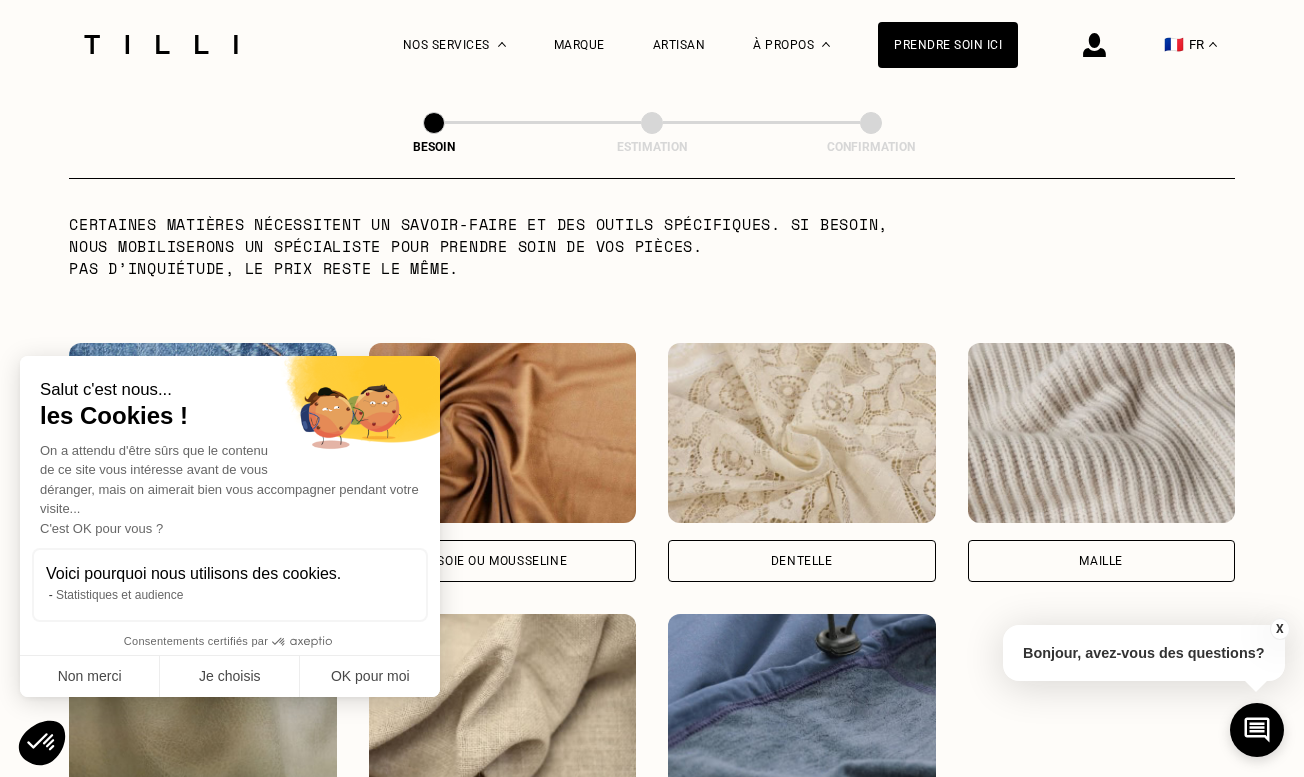 checkbox on "true" 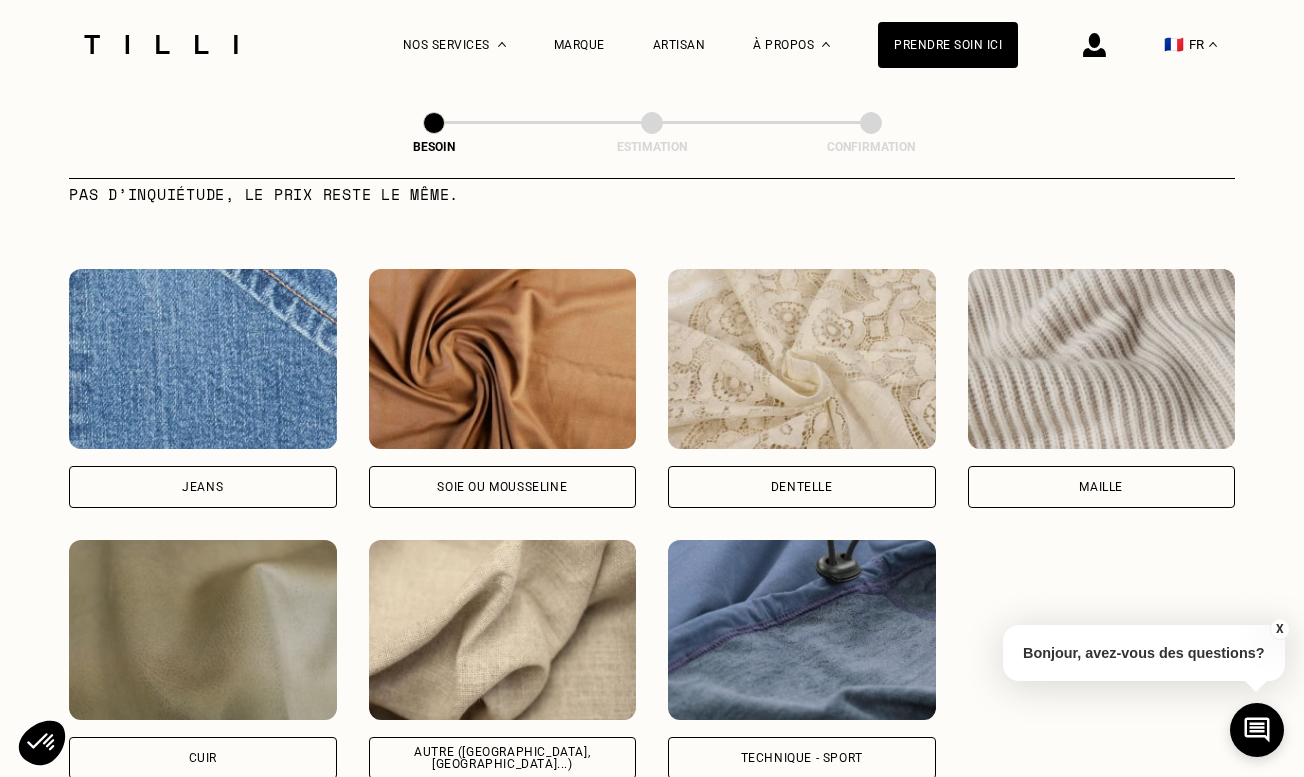 scroll, scrollTop: 2133, scrollLeft: 0, axis: vertical 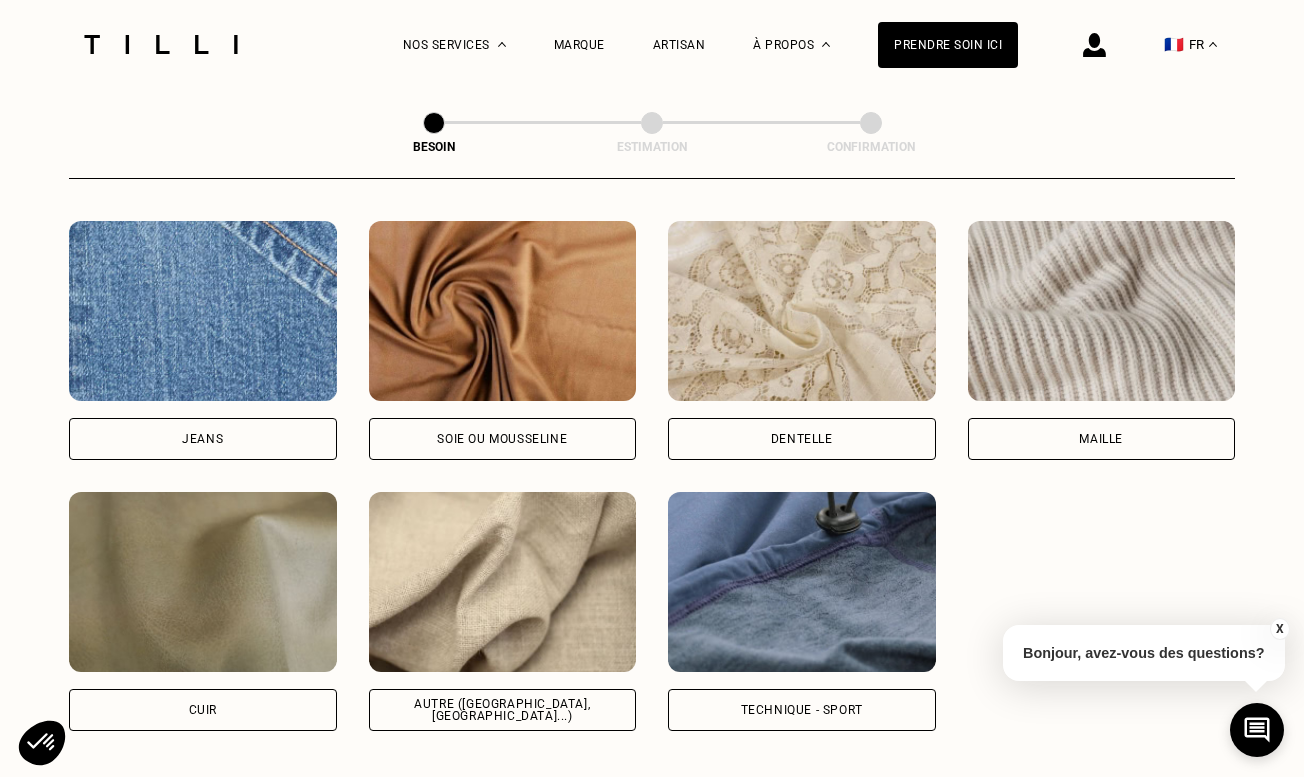 click on "Soie ou mousseline" at bounding box center (503, 439) 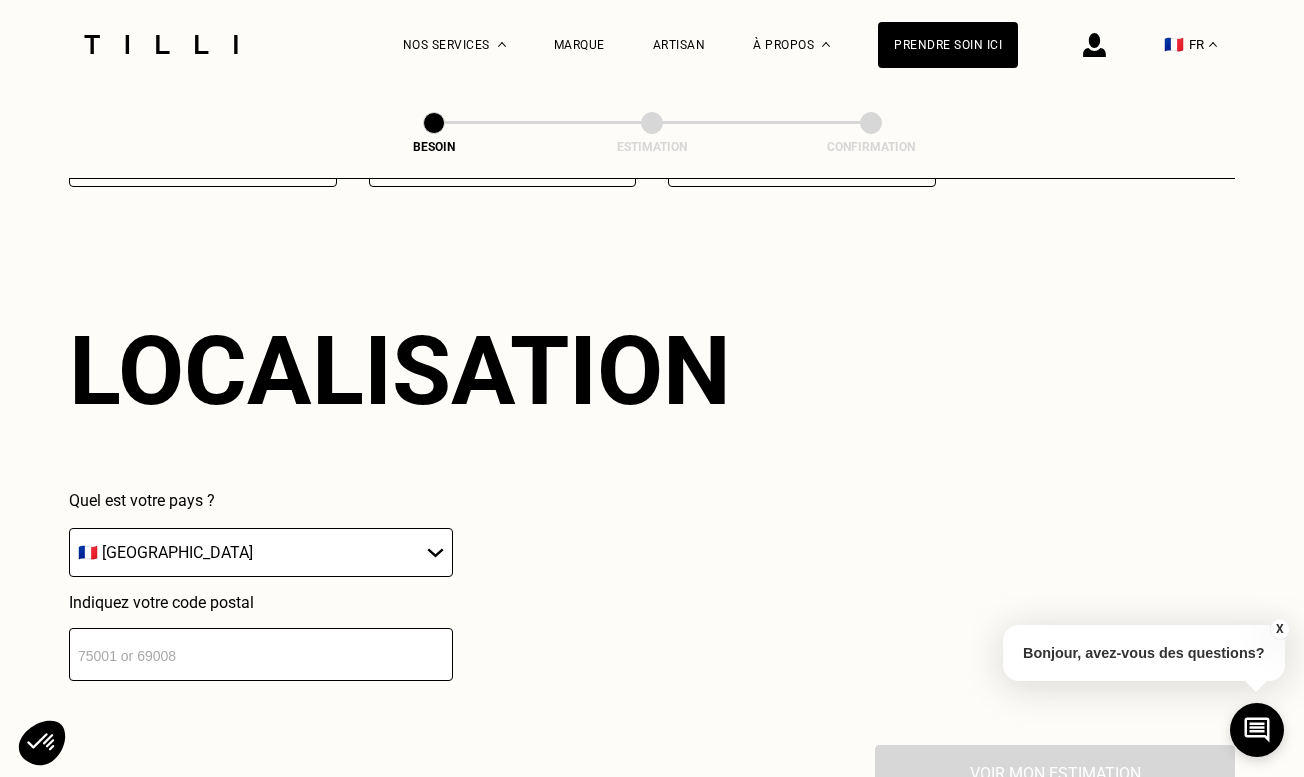 scroll, scrollTop: 2680, scrollLeft: 0, axis: vertical 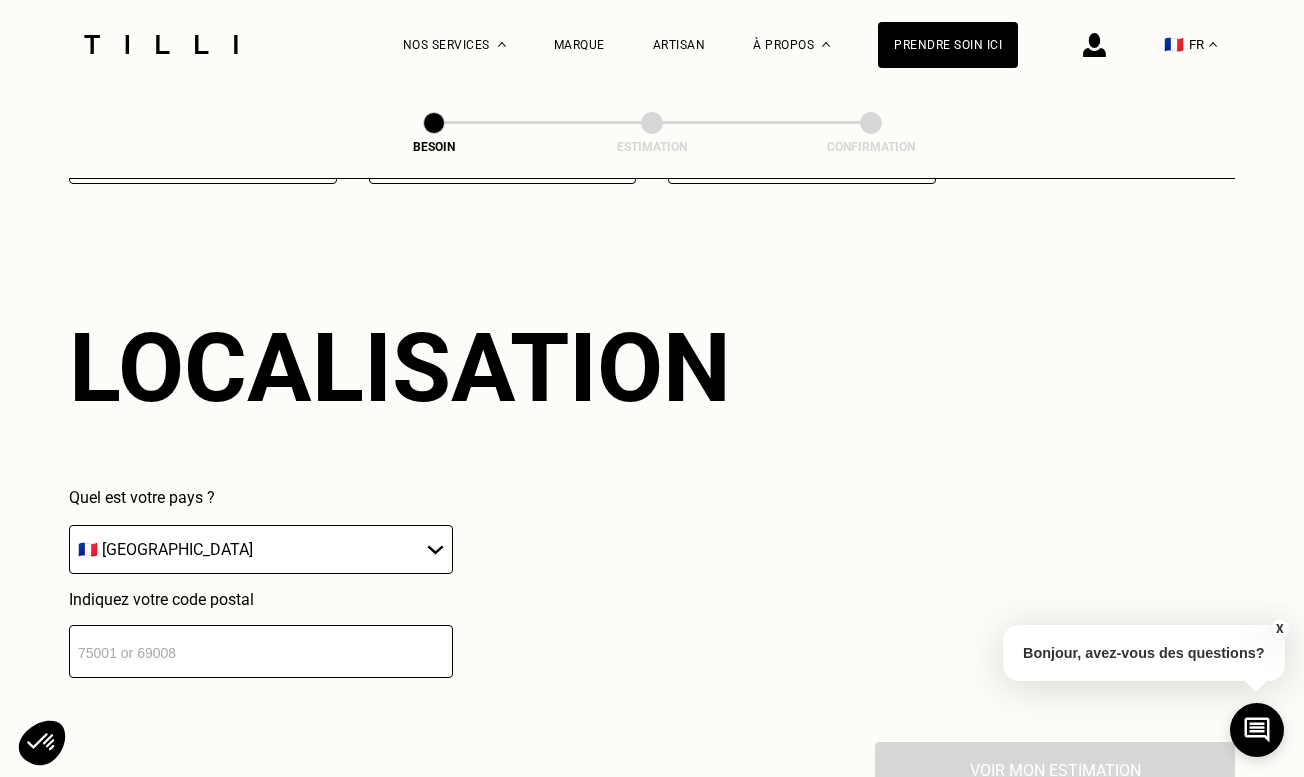 click at bounding box center [261, 651] 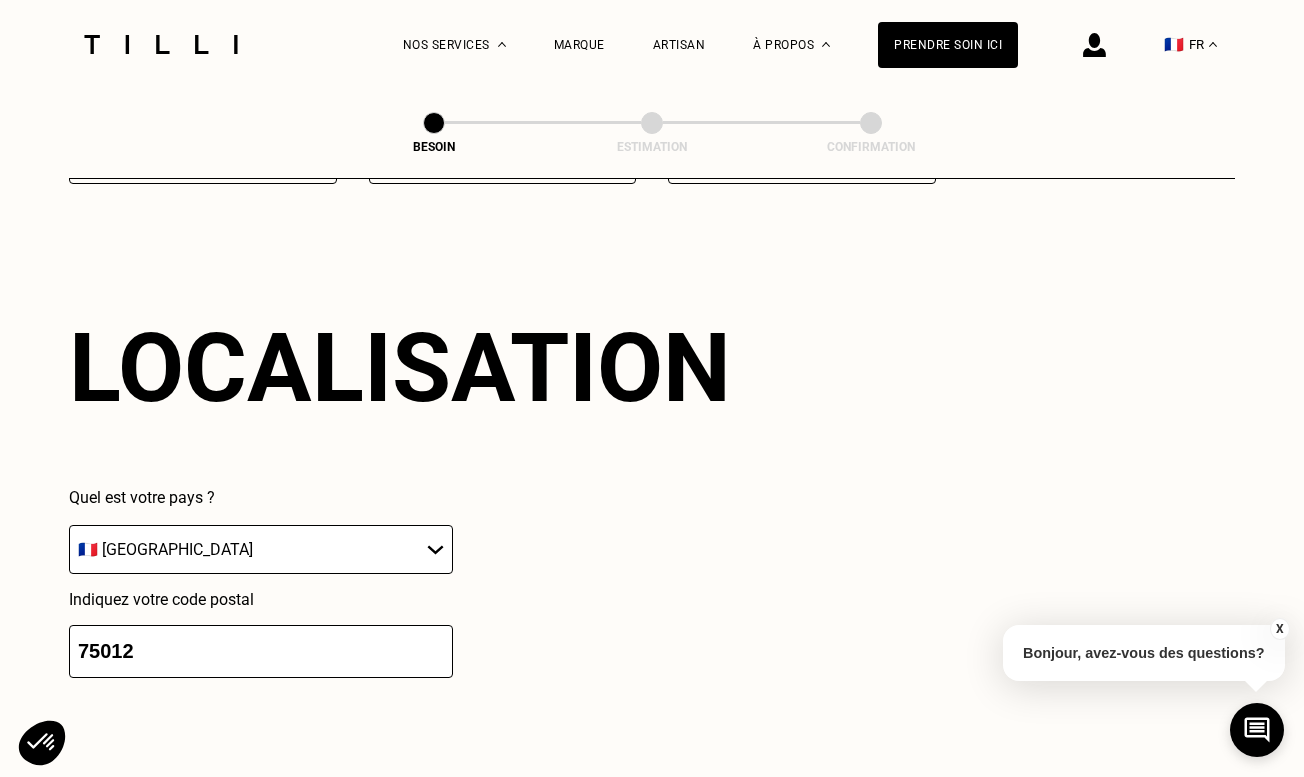 type on "75012" 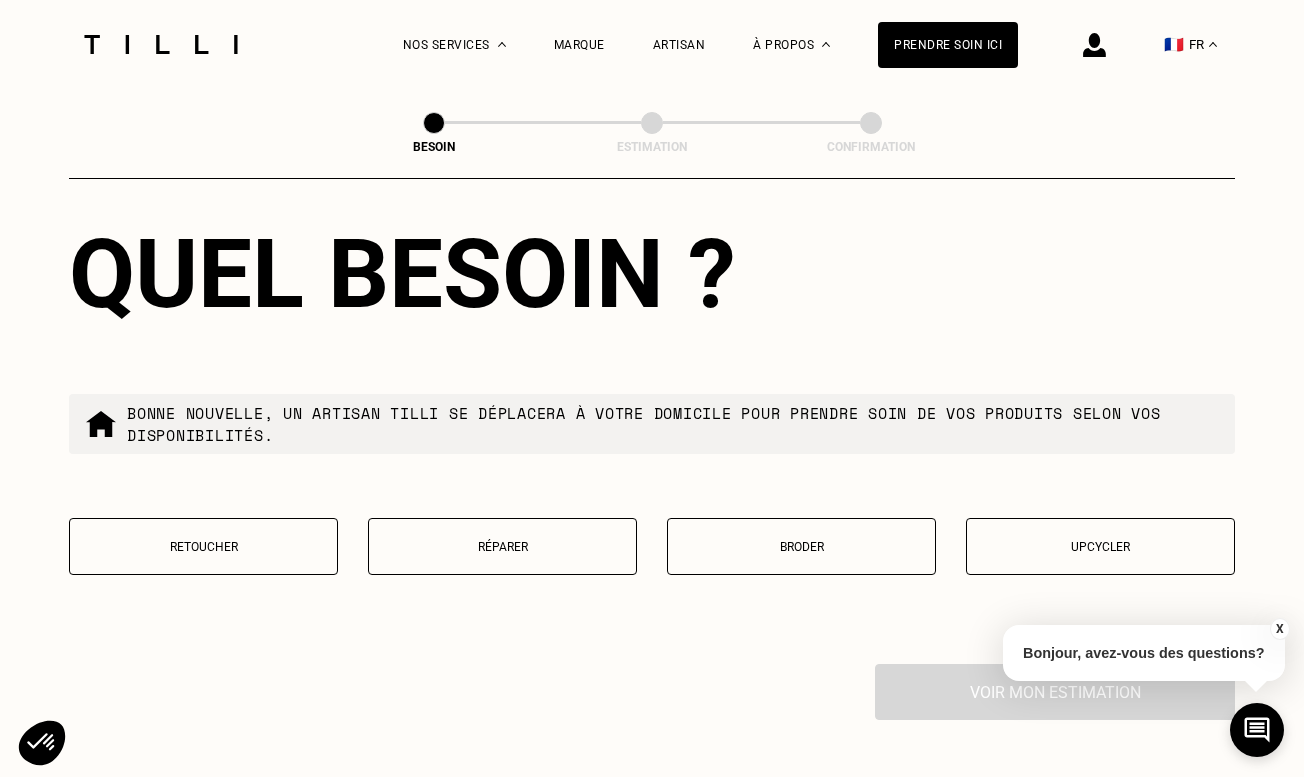 scroll, scrollTop: 3297, scrollLeft: 0, axis: vertical 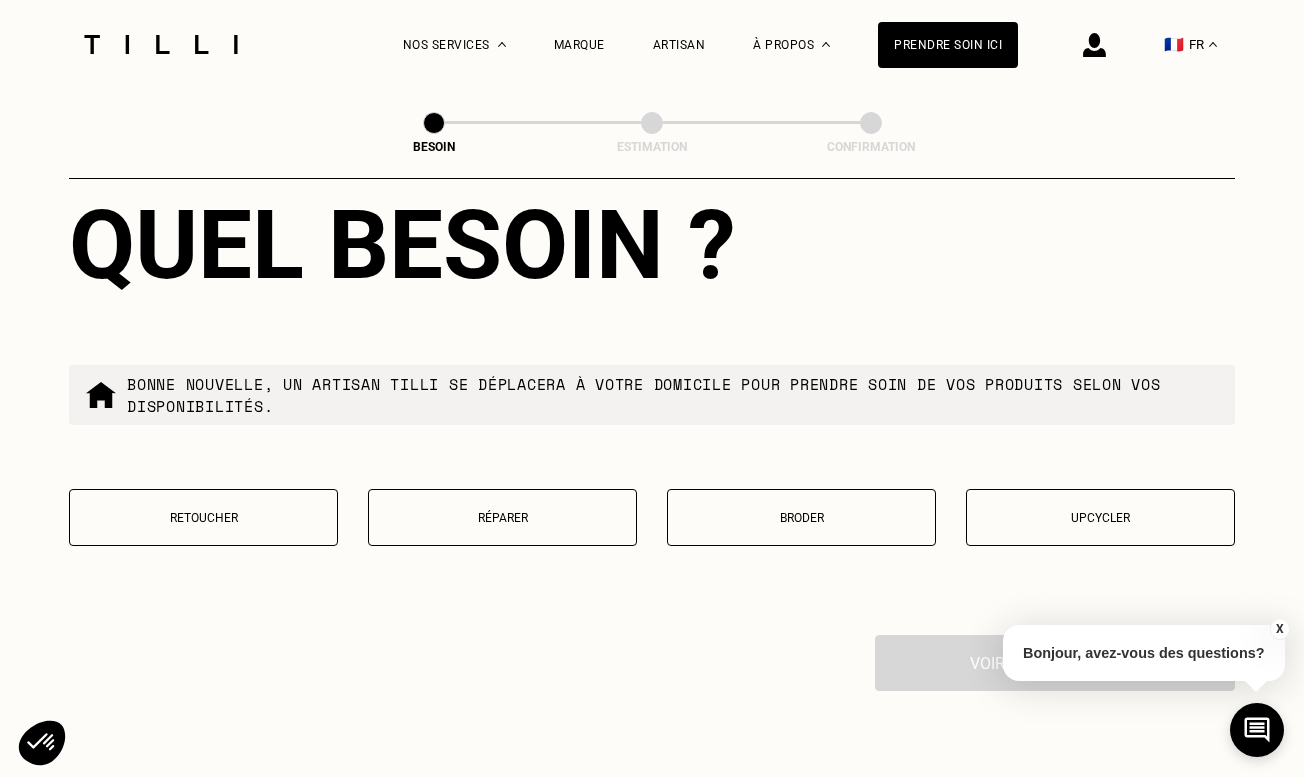 click on "Retoucher" at bounding box center (203, 517) 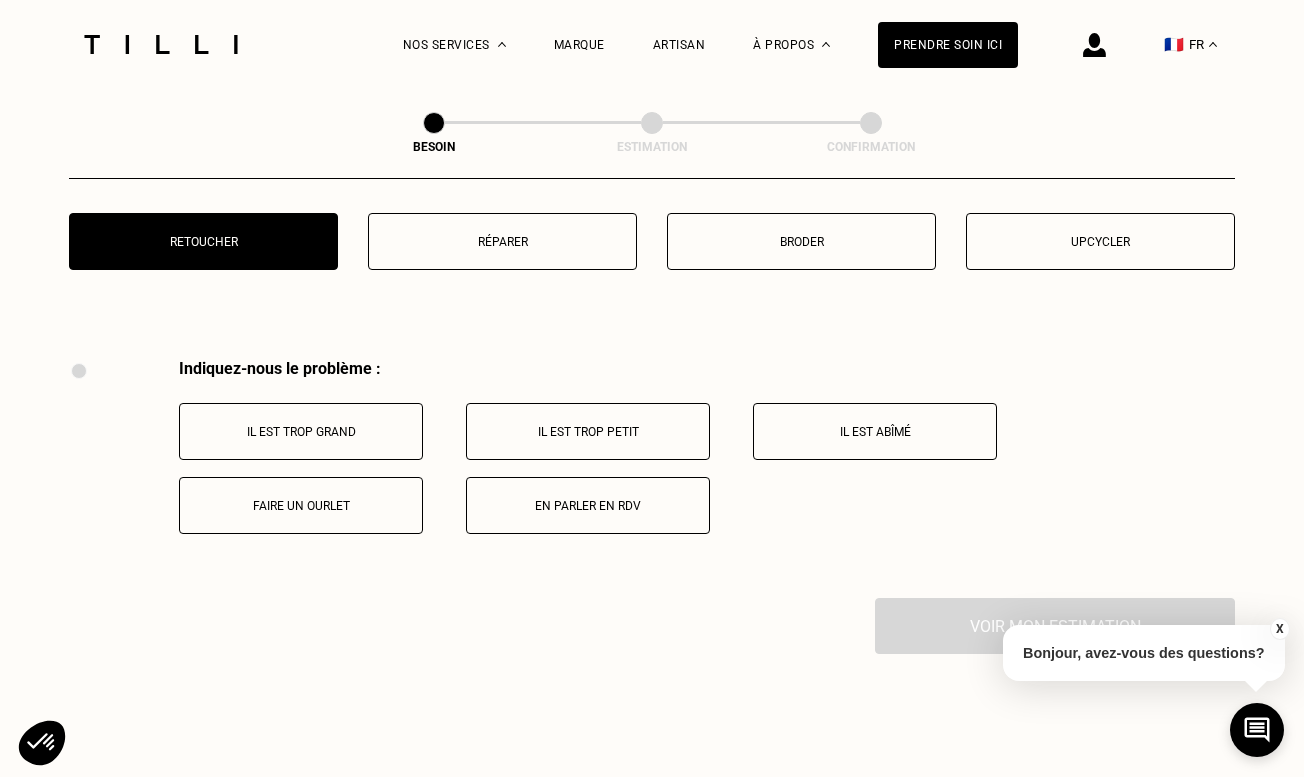 scroll, scrollTop: 3691, scrollLeft: 0, axis: vertical 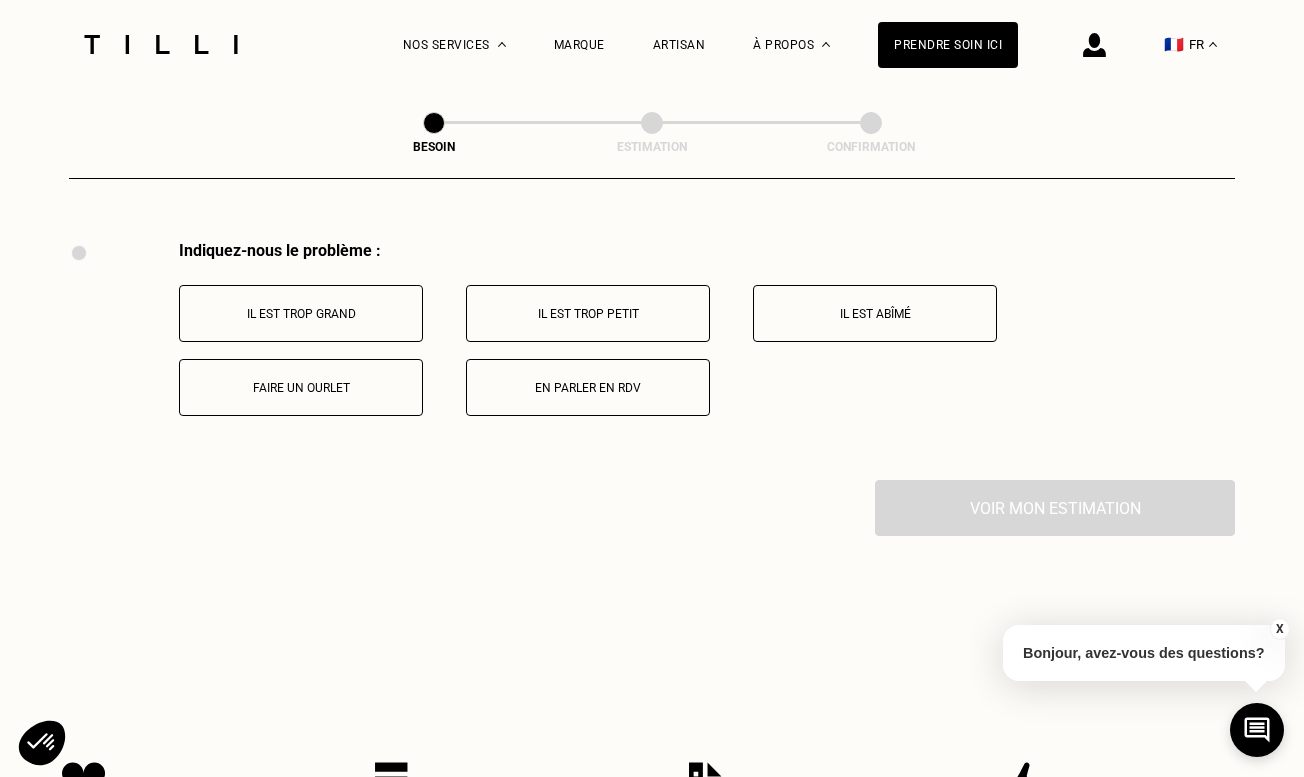 click on "Faire un ourlet" at bounding box center (301, 388) 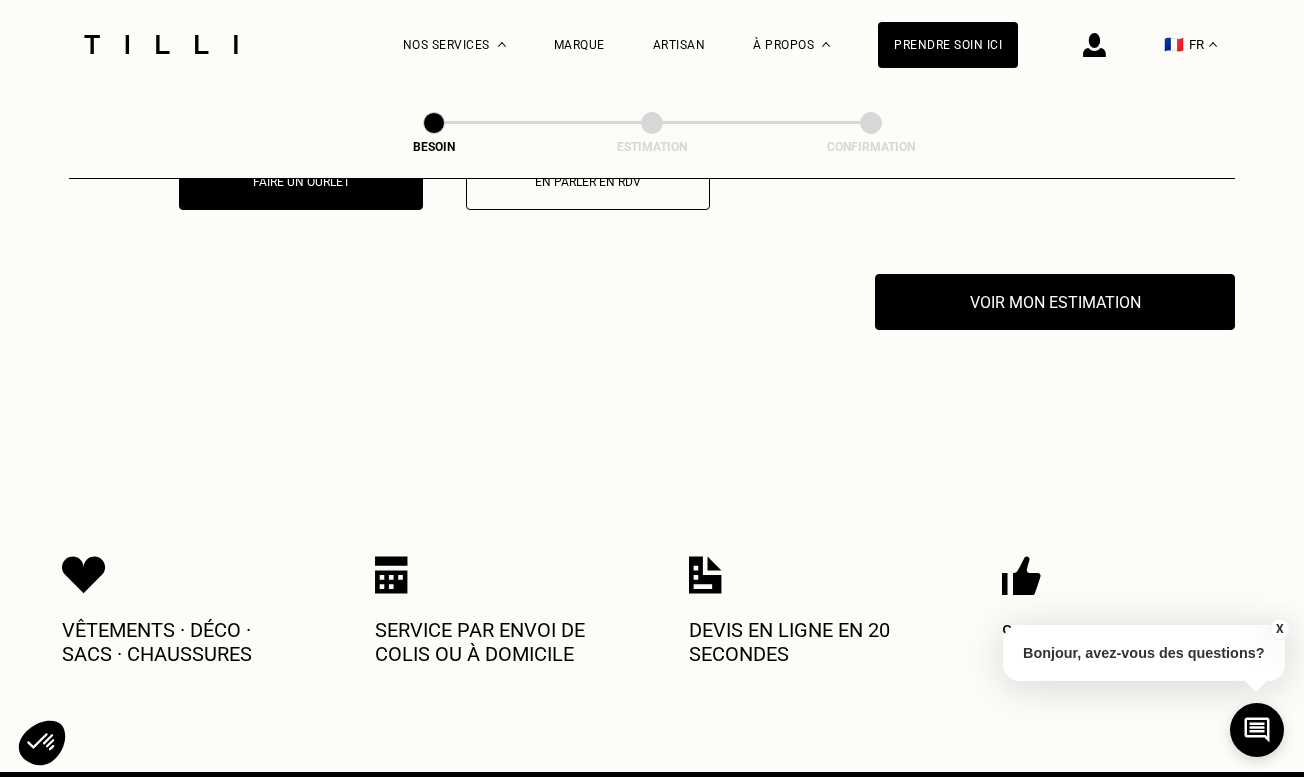 scroll, scrollTop: 3930, scrollLeft: 0, axis: vertical 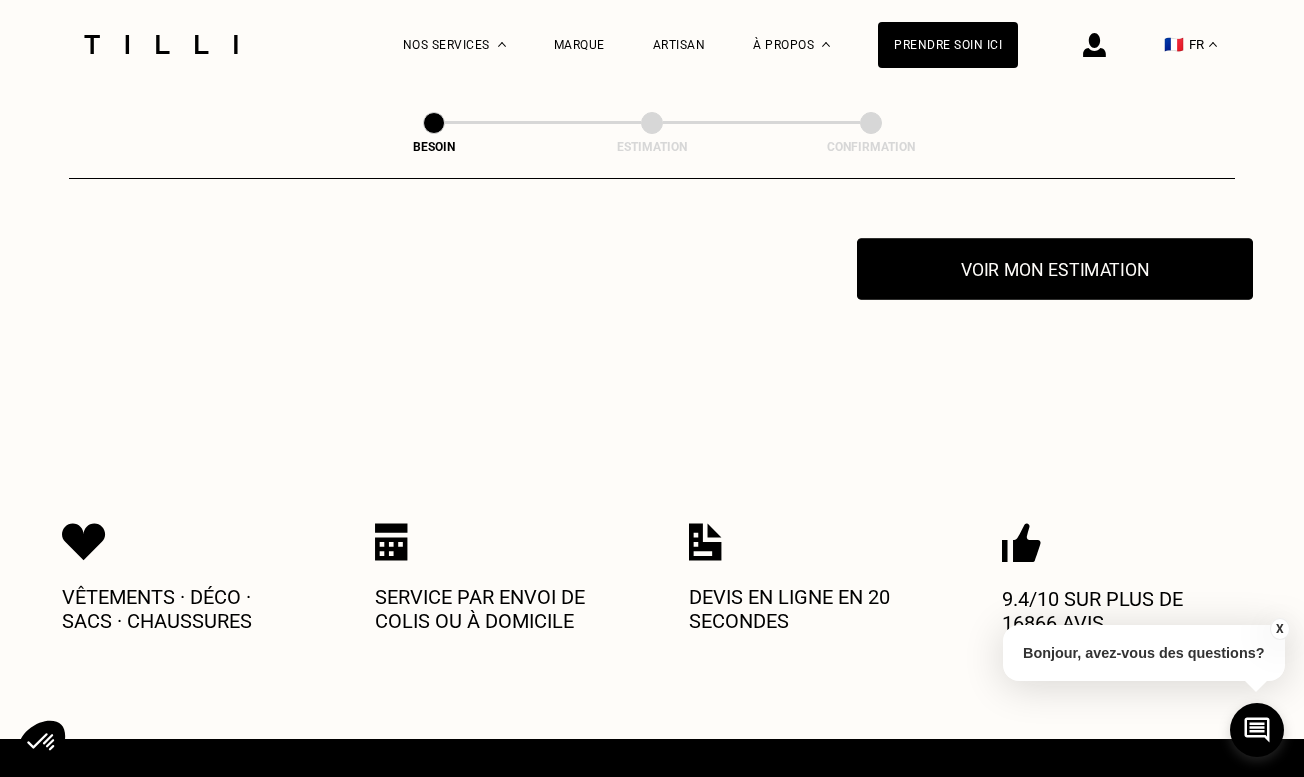click on "Voir mon estimation" at bounding box center (1055, 269) 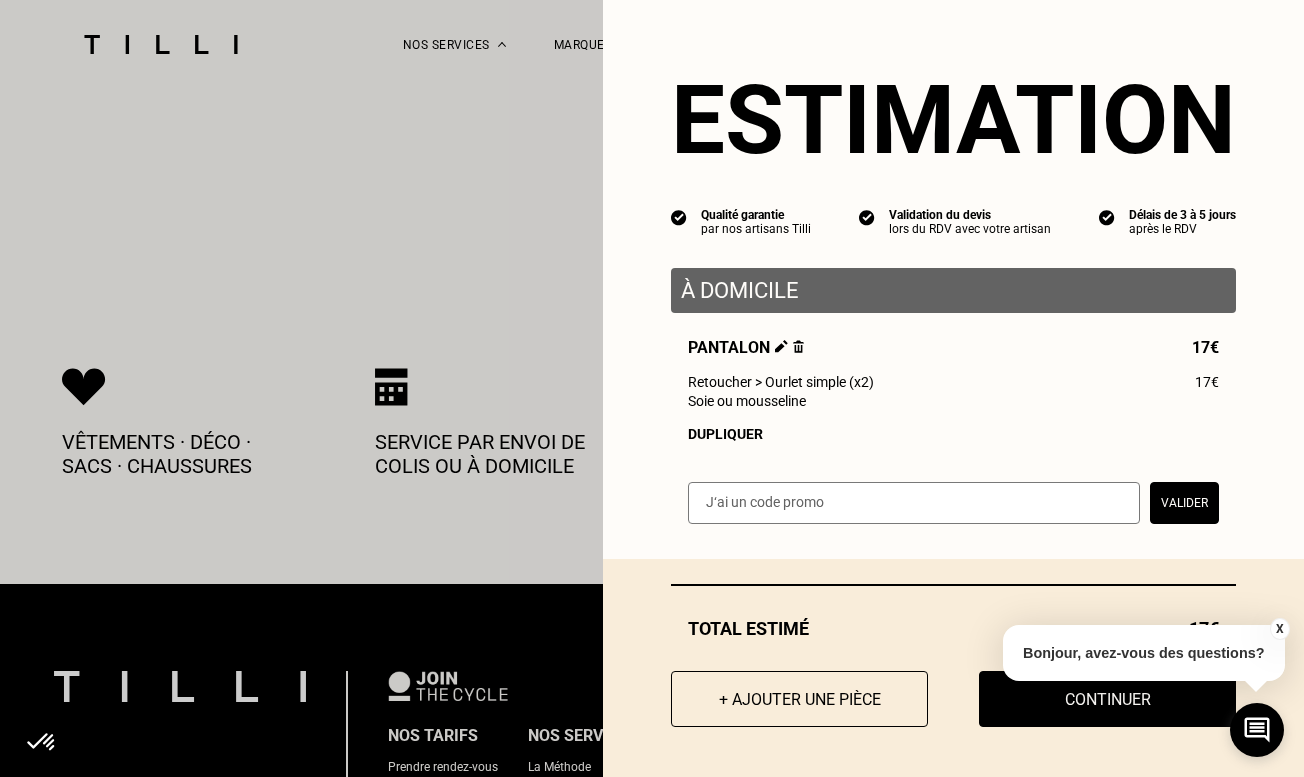 scroll, scrollTop: 4122, scrollLeft: 0, axis: vertical 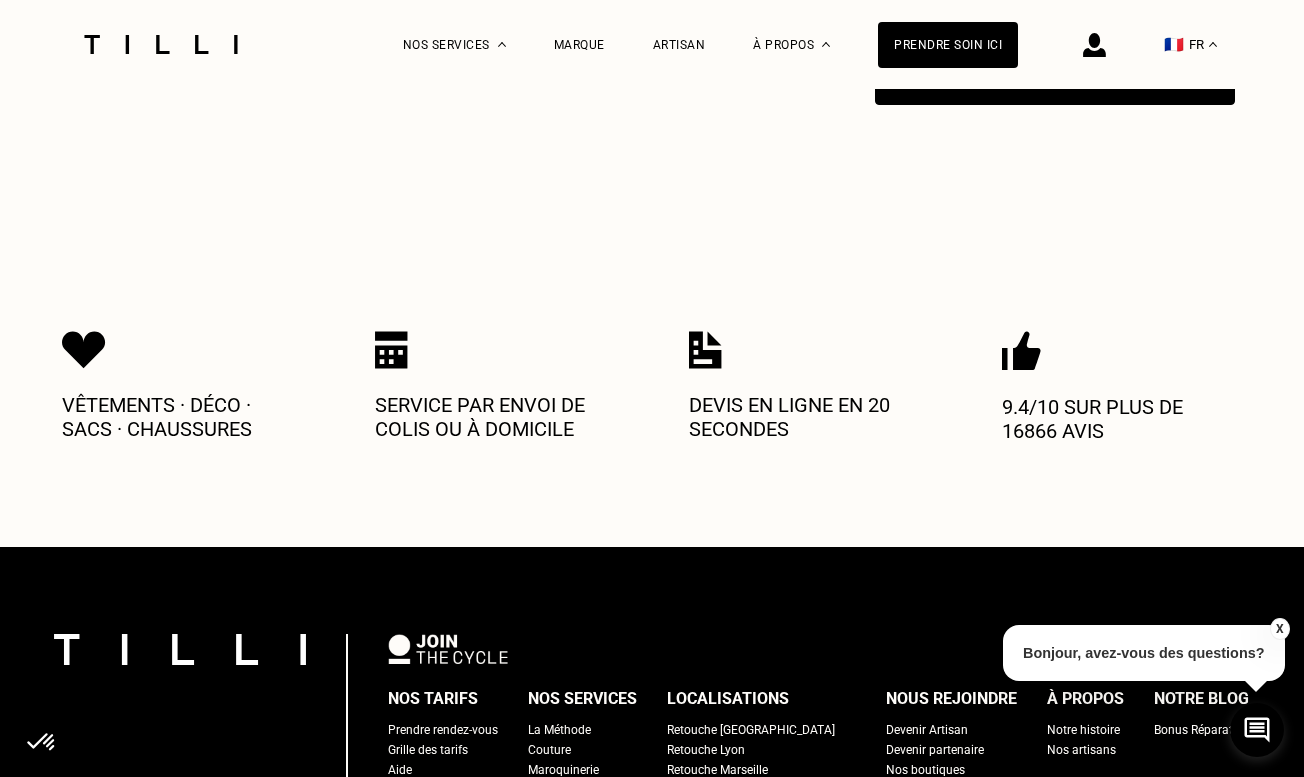click on "X" at bounding box center (1279, 629) 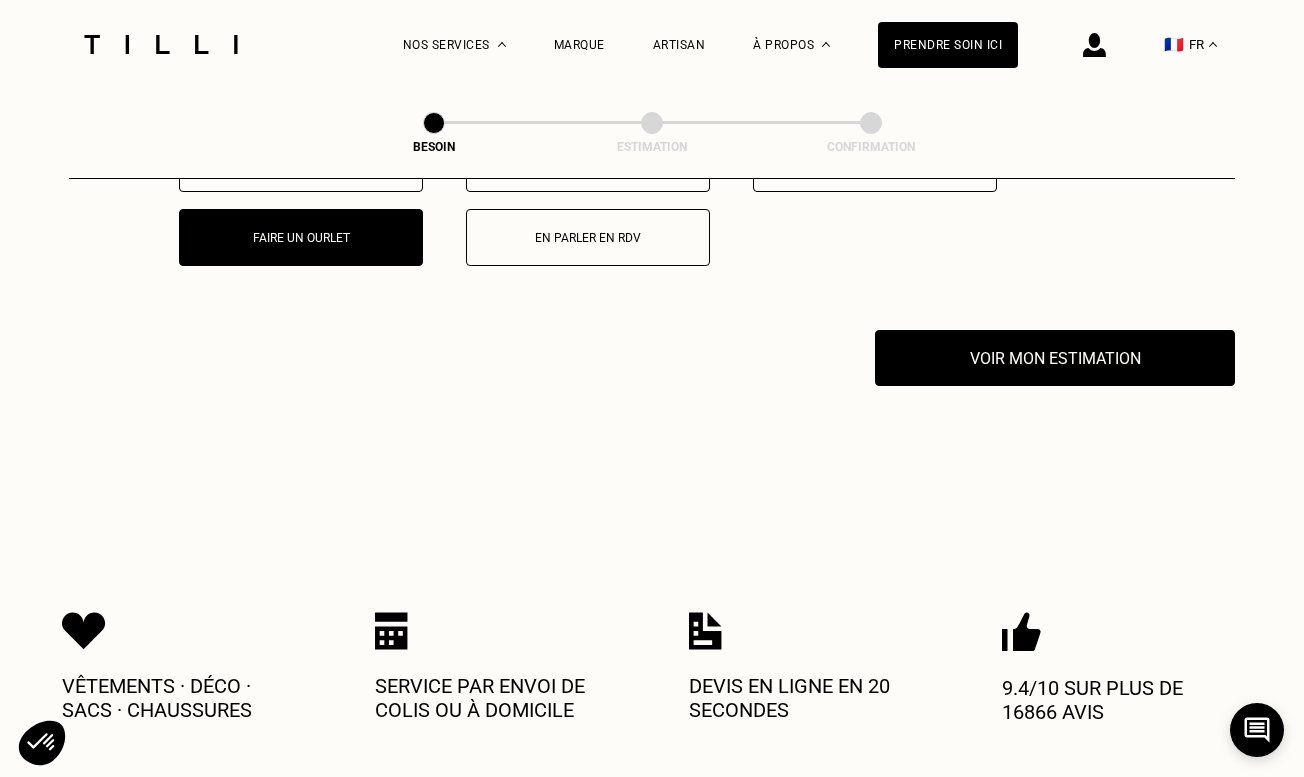 scroll, scrollTop: 3868, scrollLeft: 0, axis: vertical 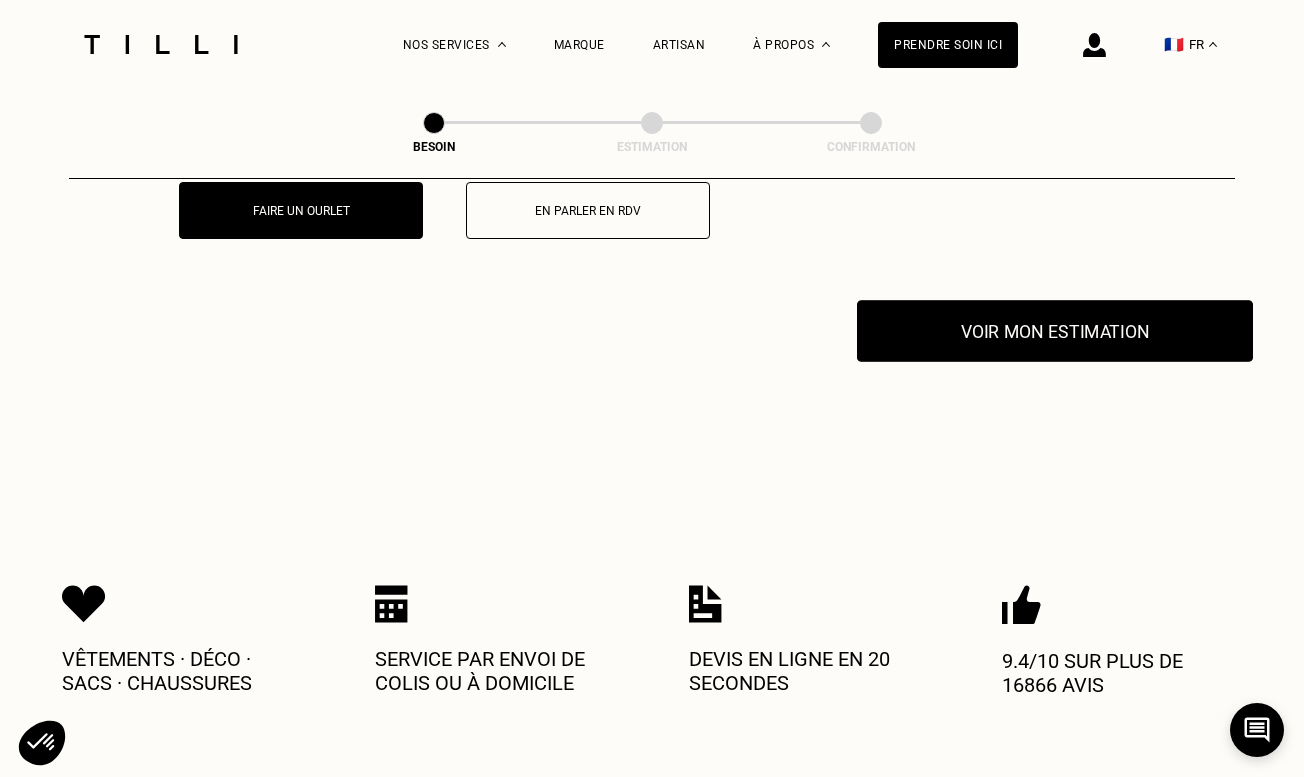 click on "Voir mon estimation" at bounding box center [1055, 331] 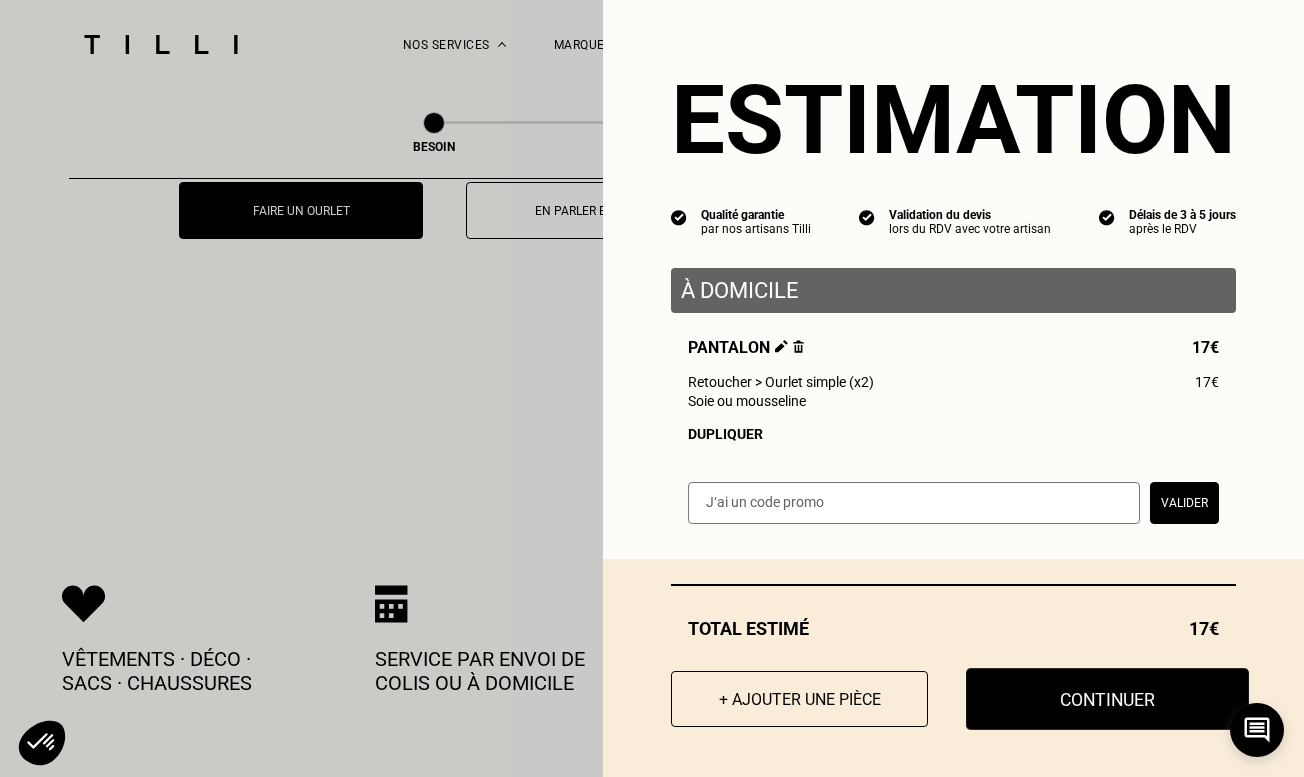 click on "Continuer" at bounding box center (1107, 699) 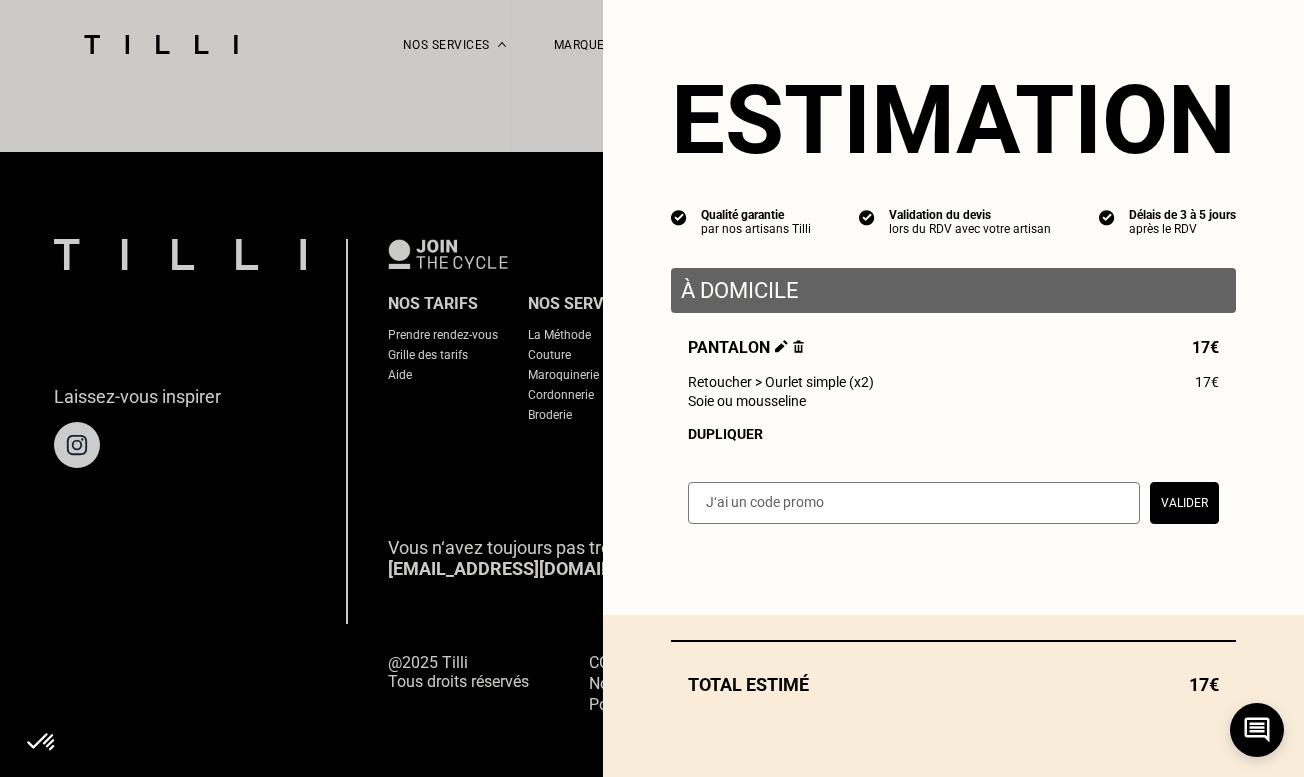 select on "FR" 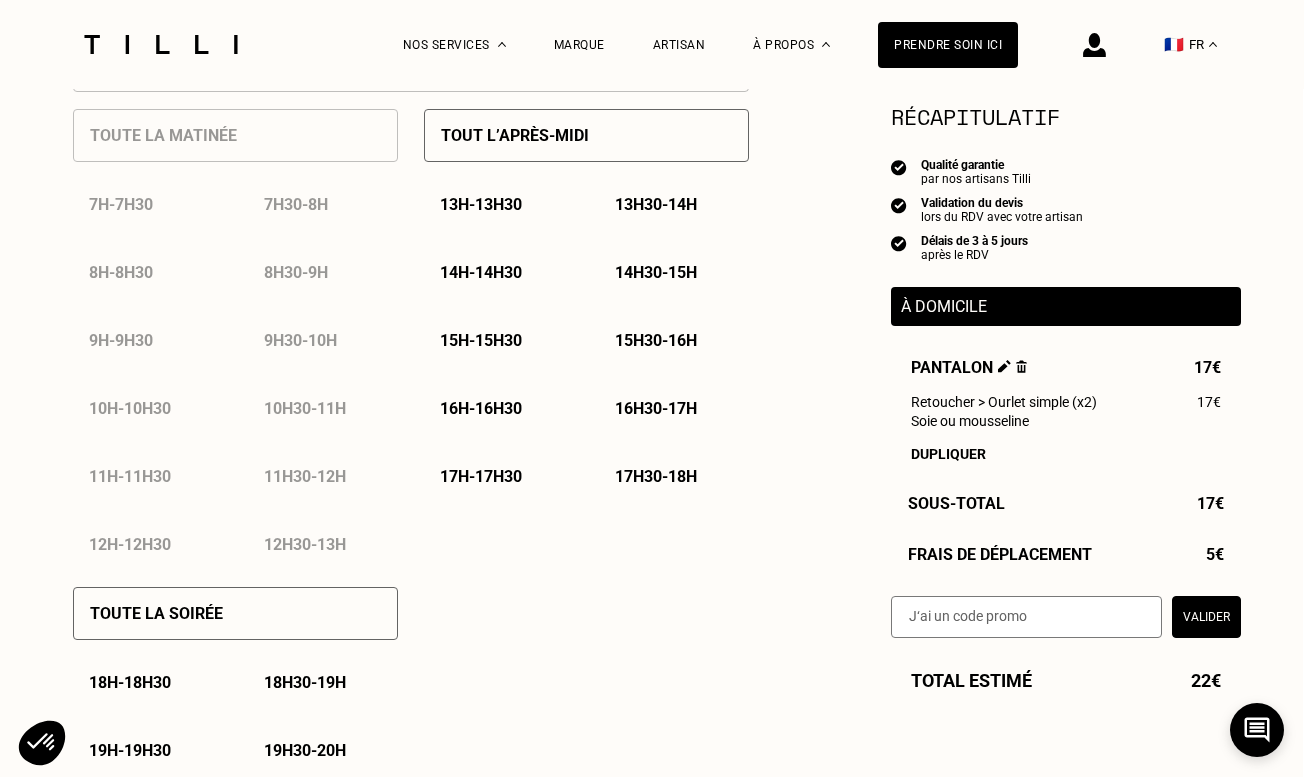 scroll, scrollTop: 973, scrollLeft: 1, axis: both 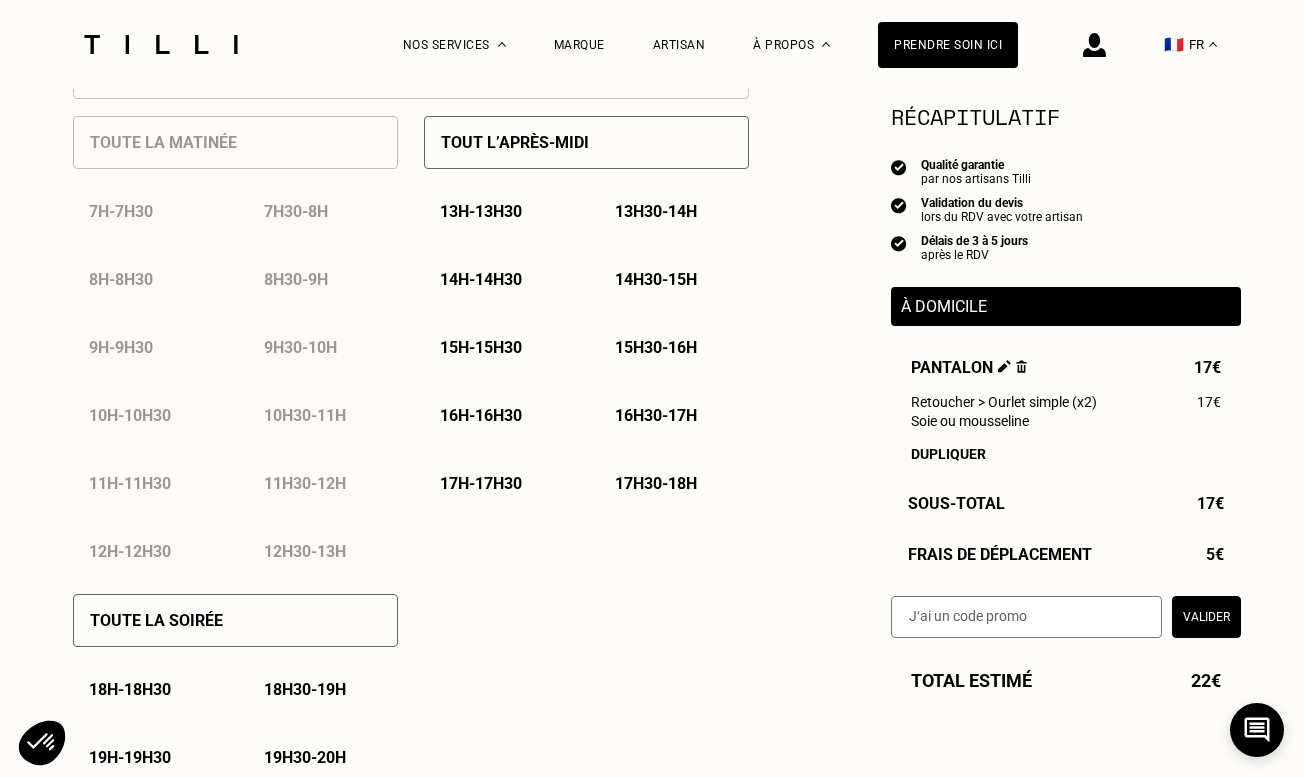 click on "14h  -  14h30" at bounding box center (481, 279) 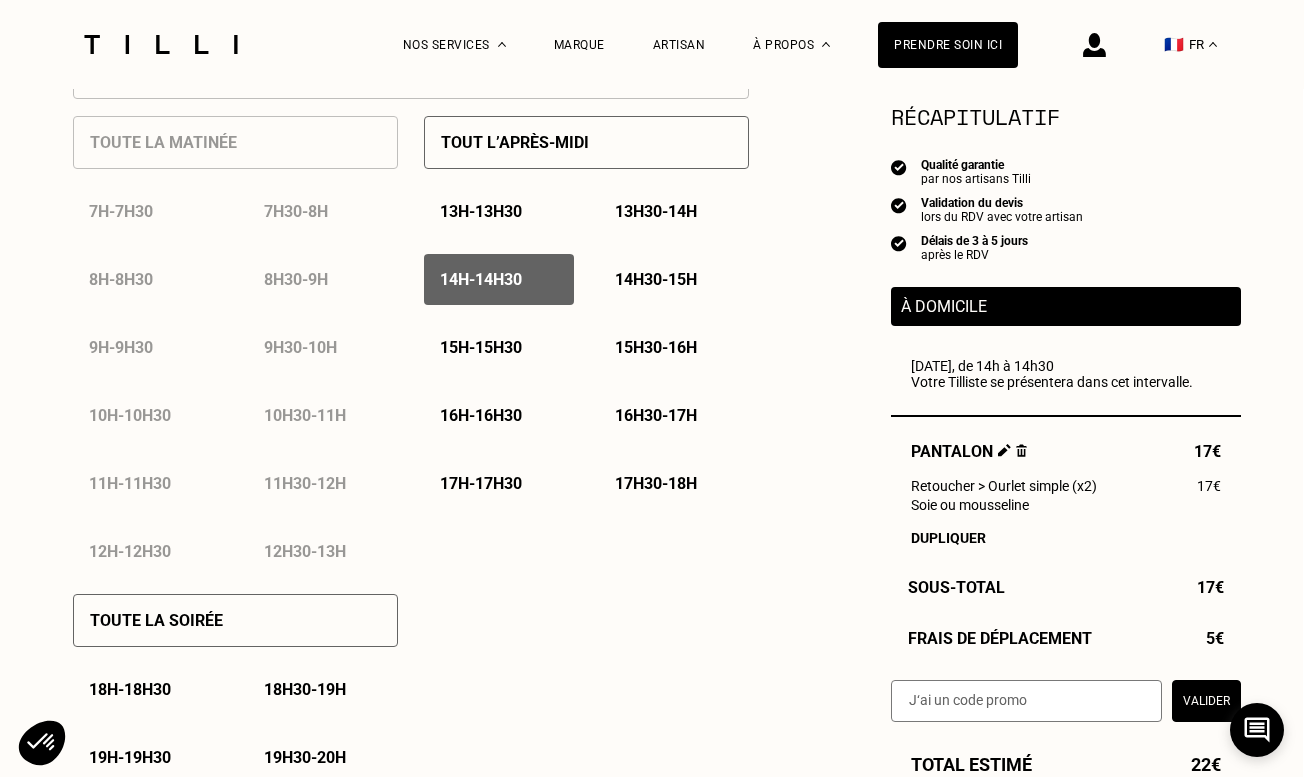 click on "Valider" at bounding box center (1206, 701) 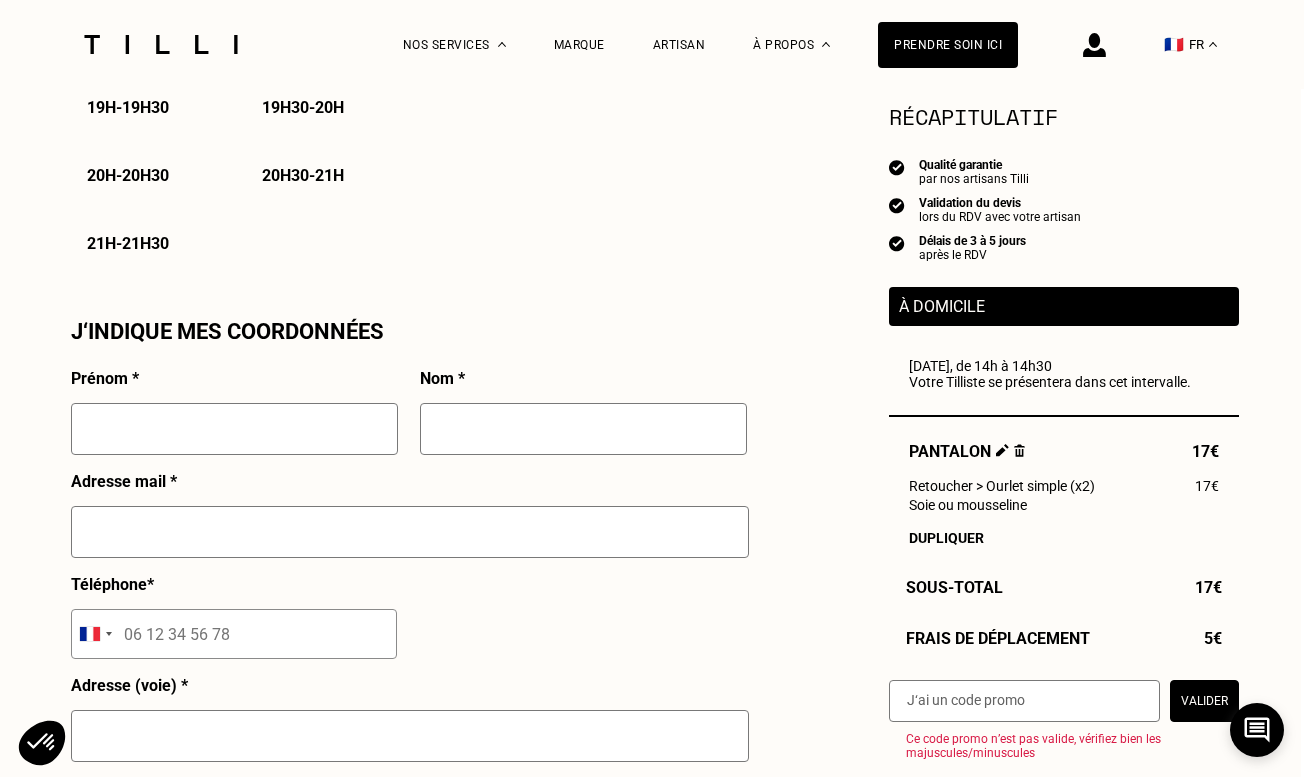 scroll, scrollTop: 1737, scrollLeft: 3, axis: both 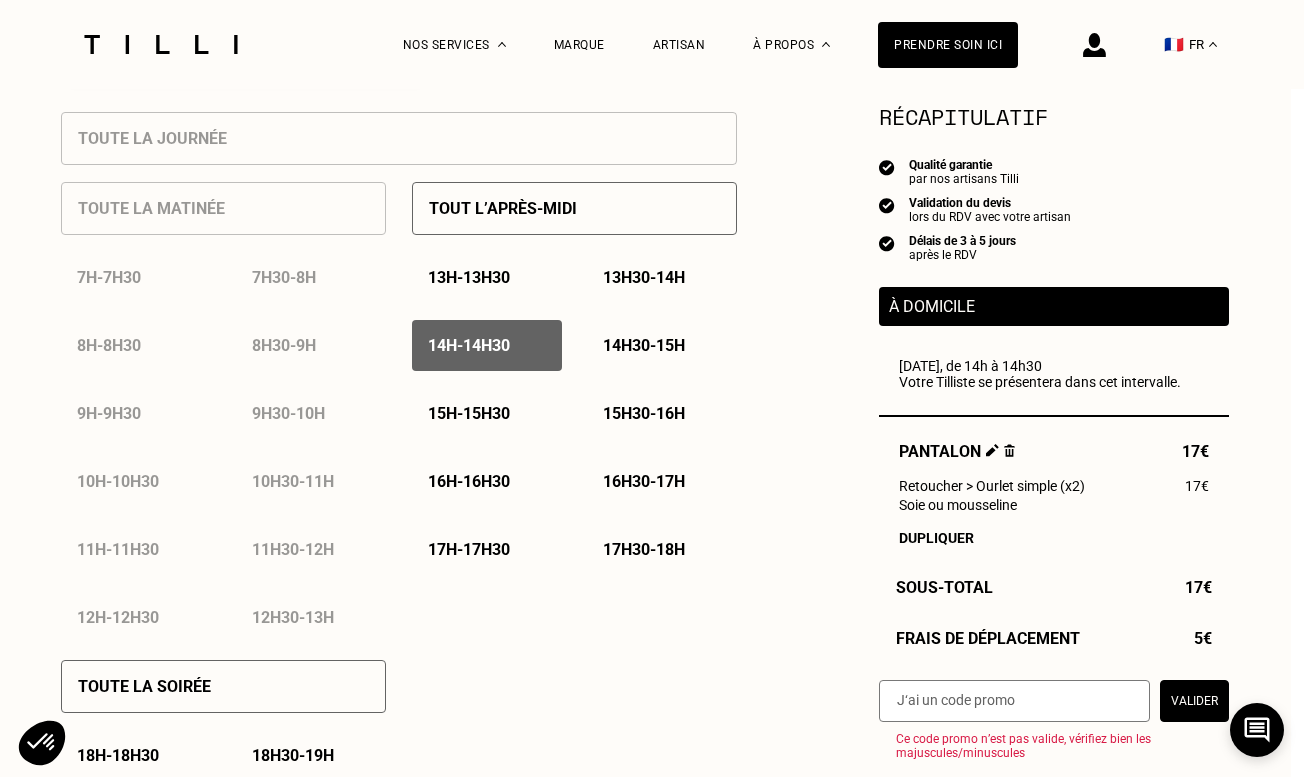 click at bounding box center (1094, 45) 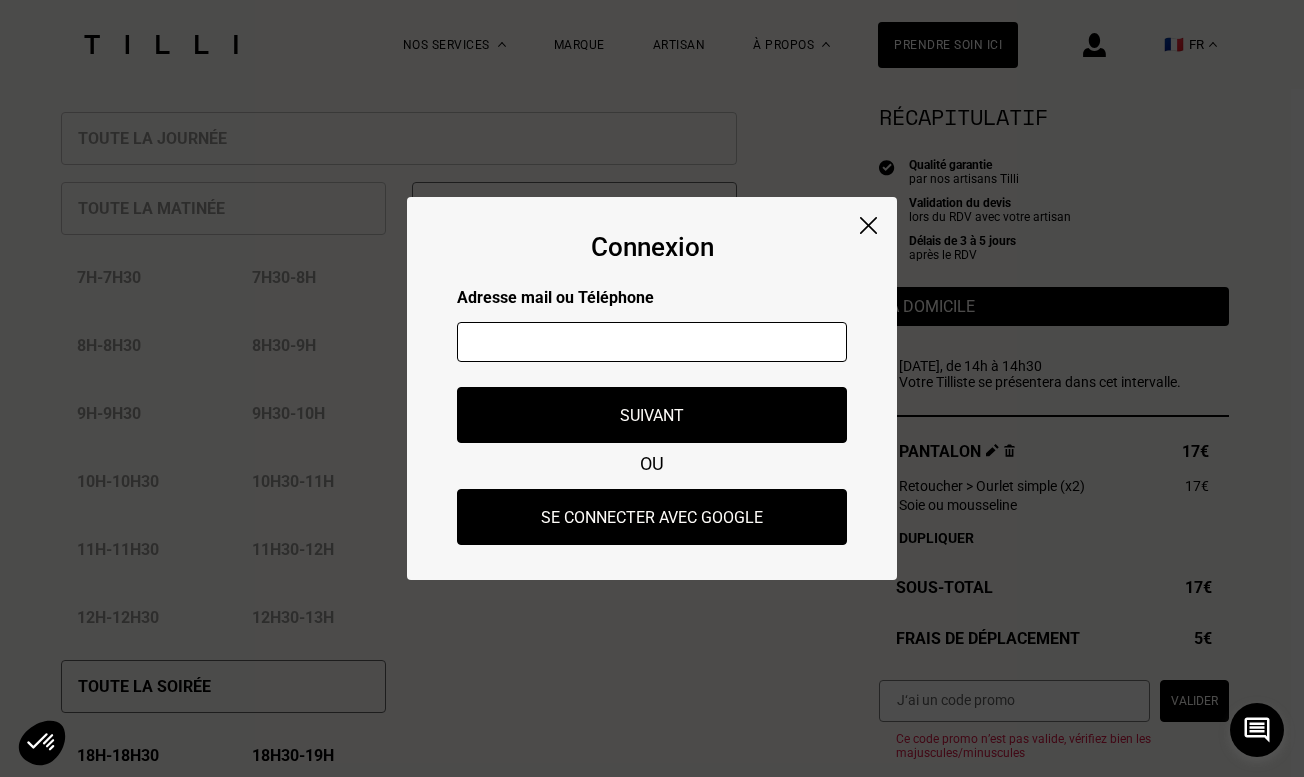 click at bounding box center (652, 342) 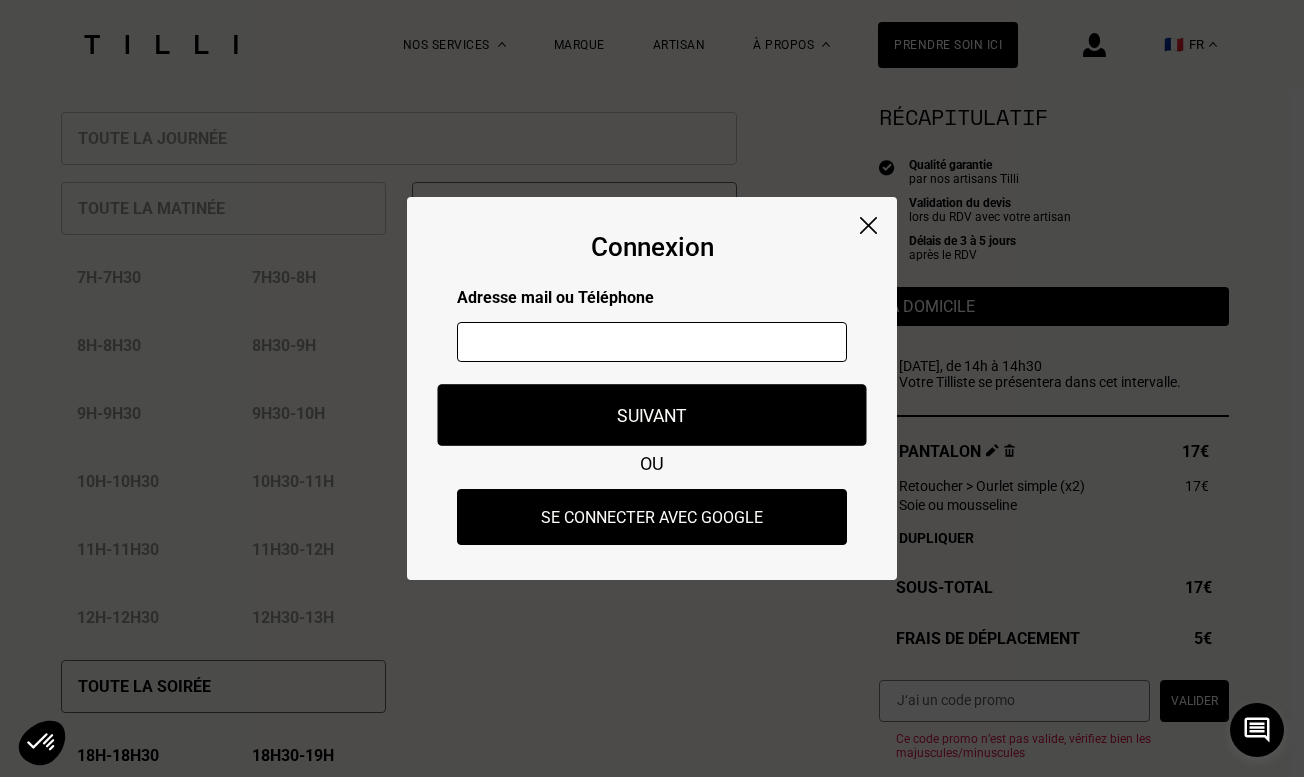 type on "[PERSON_NAME][EMAIL_ADDRESS][DOMAIN_NAME]" 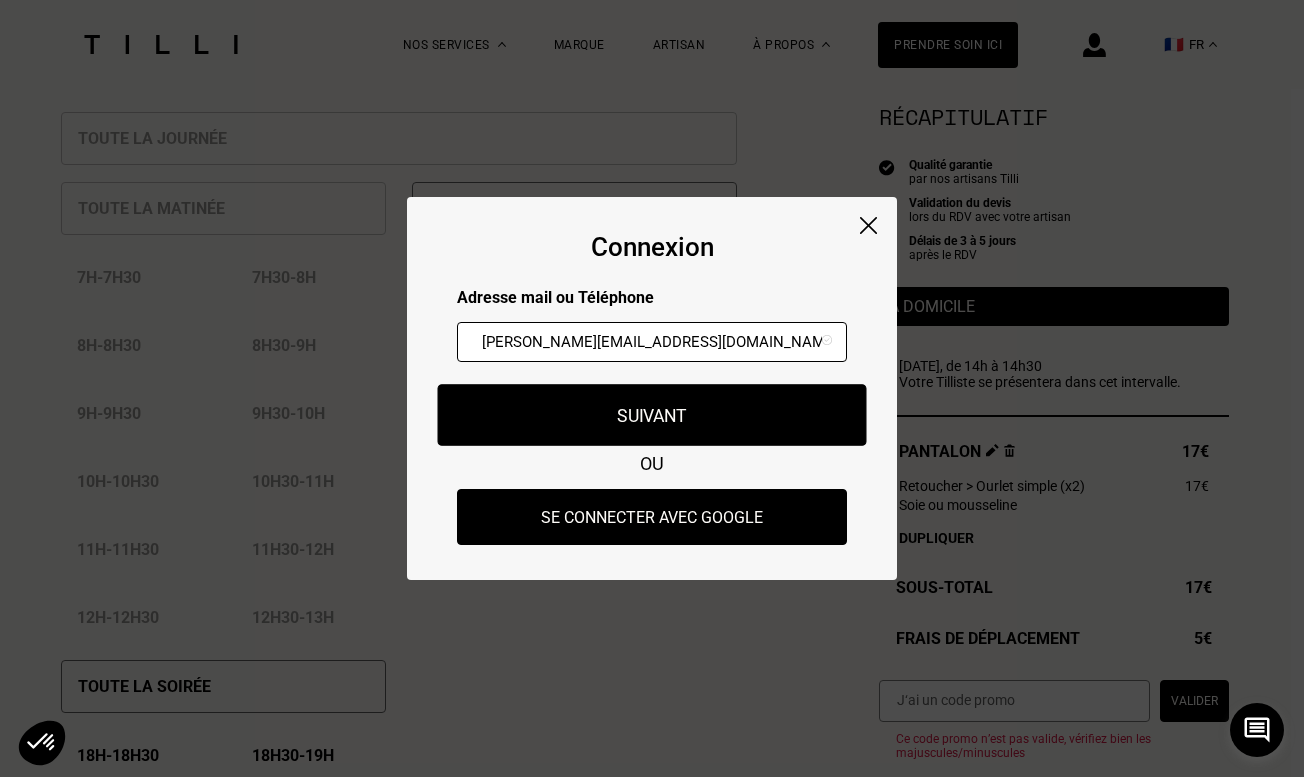 click on "Suivant" at bounding box center [652, 415] 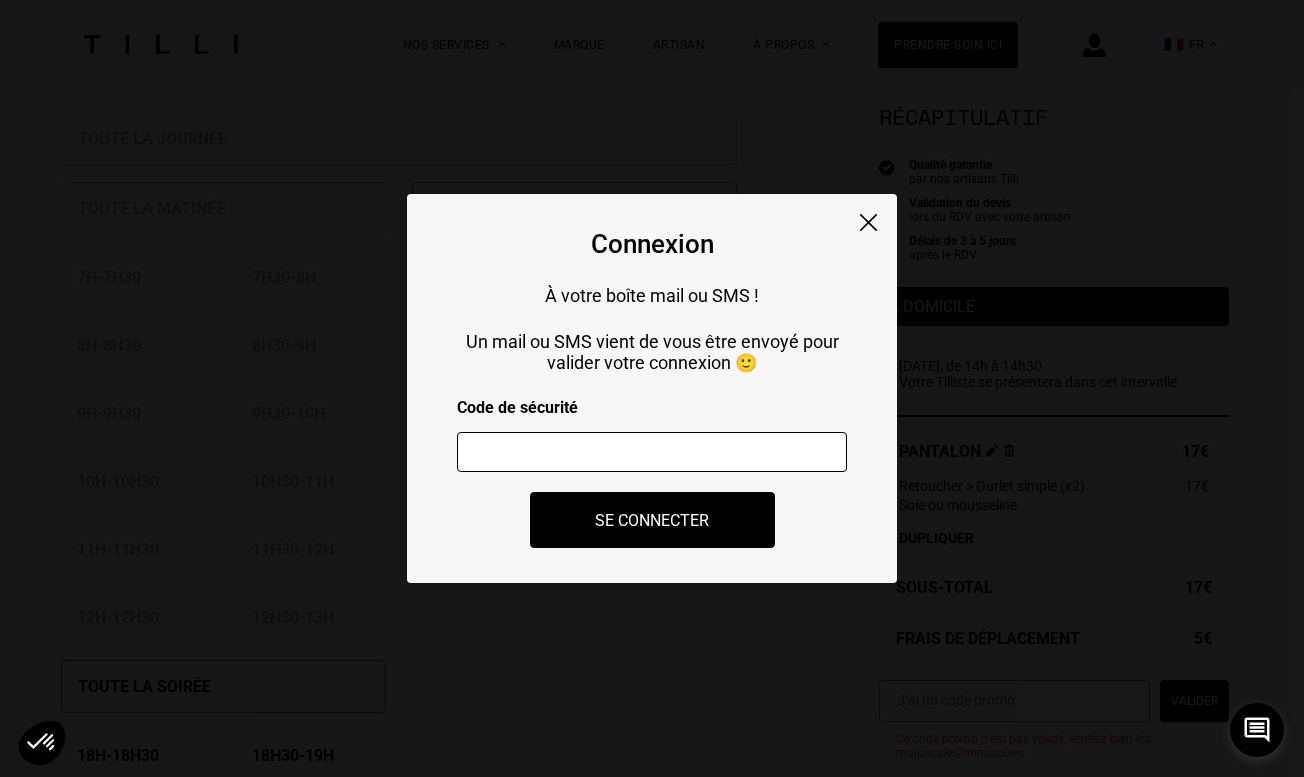 click at bounding box center (652, 452) 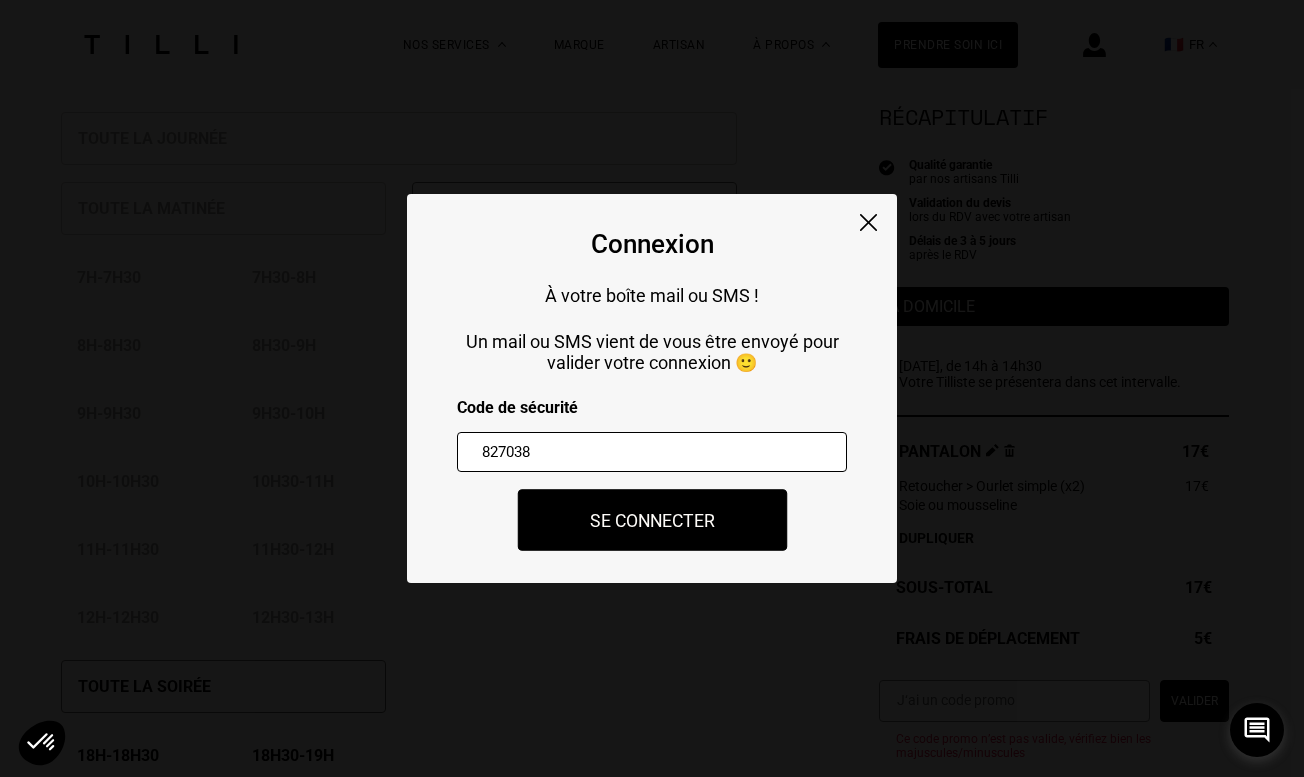 type on "827038" 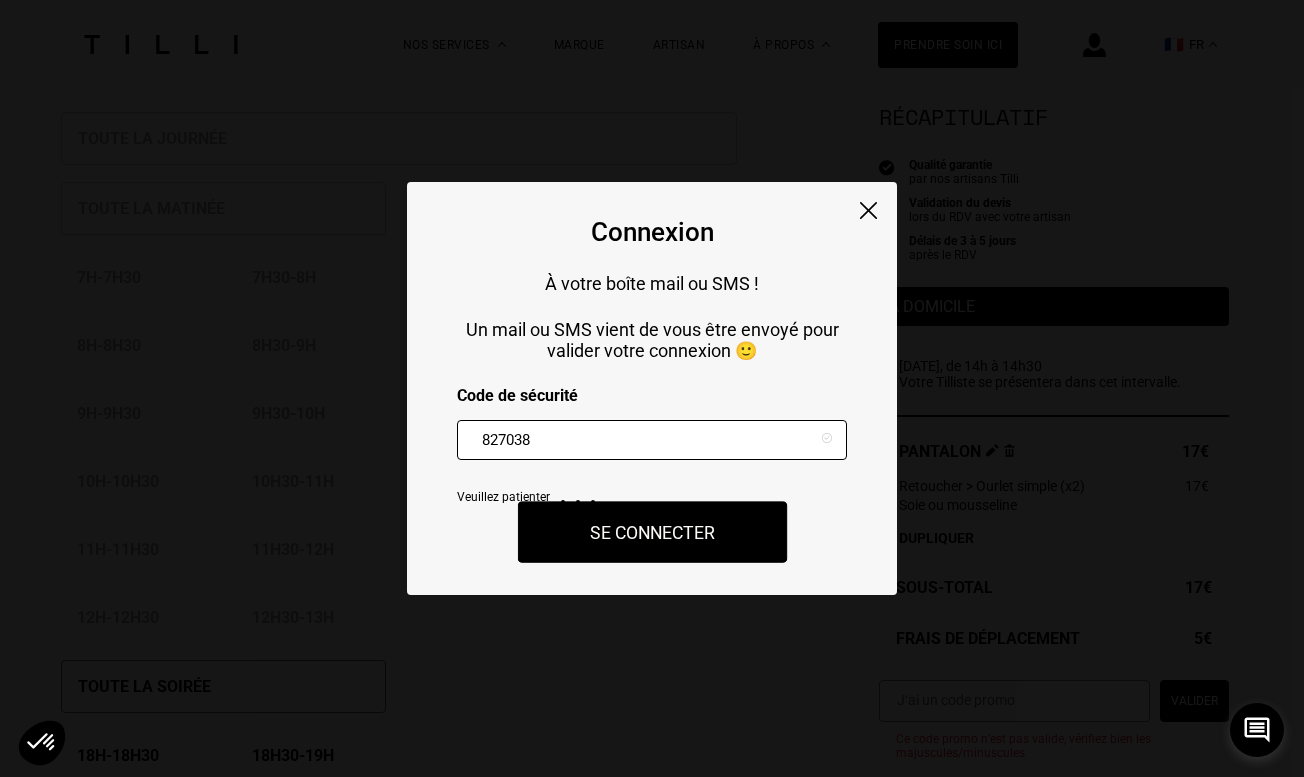 type on "[PERSON_NAME]" 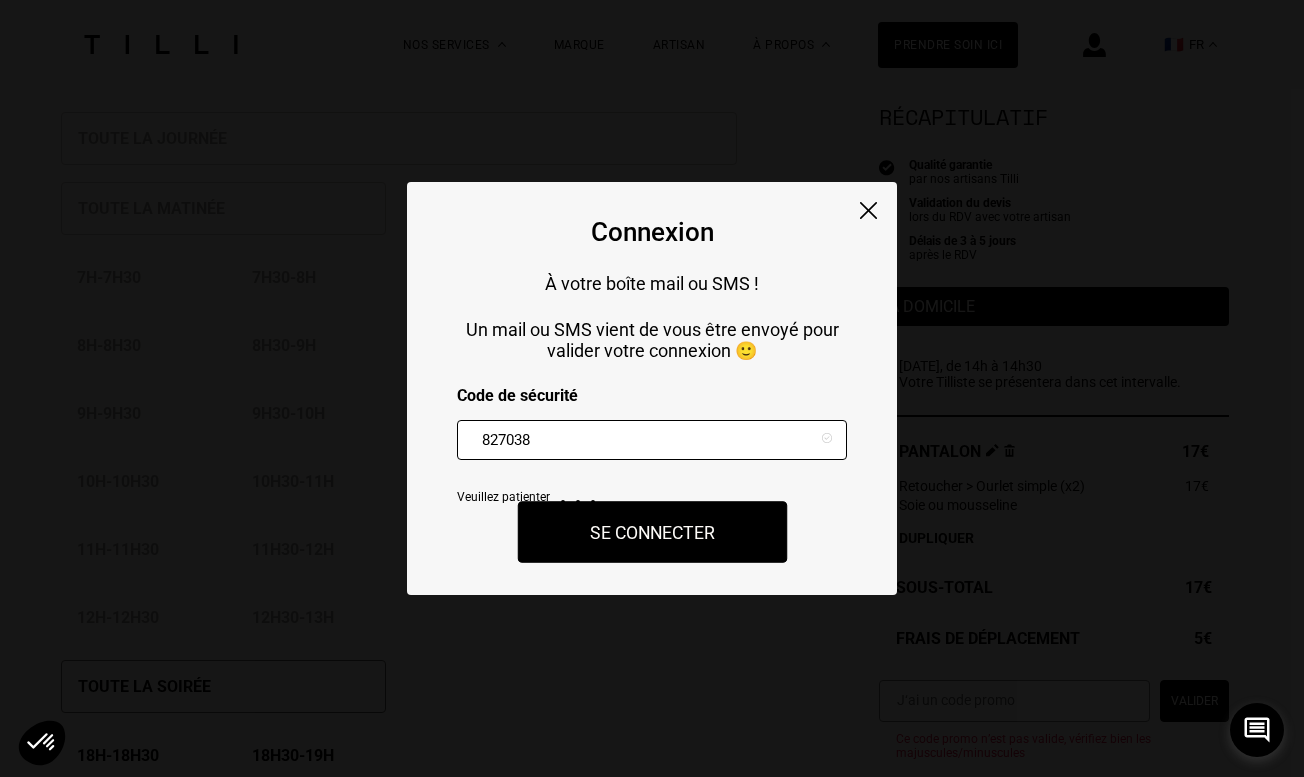 type on "Jouard" 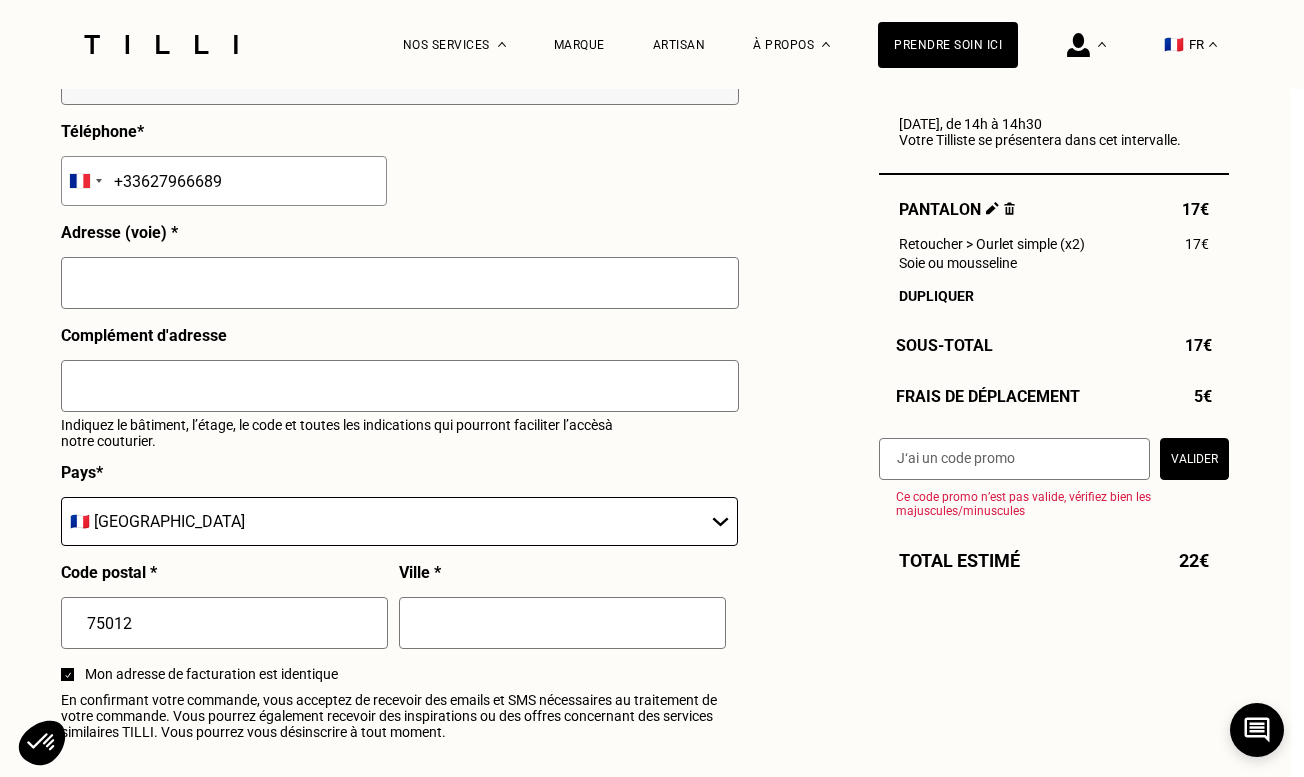 scroll, scrollTop: 2146, scrollLeft: 13, axis: both 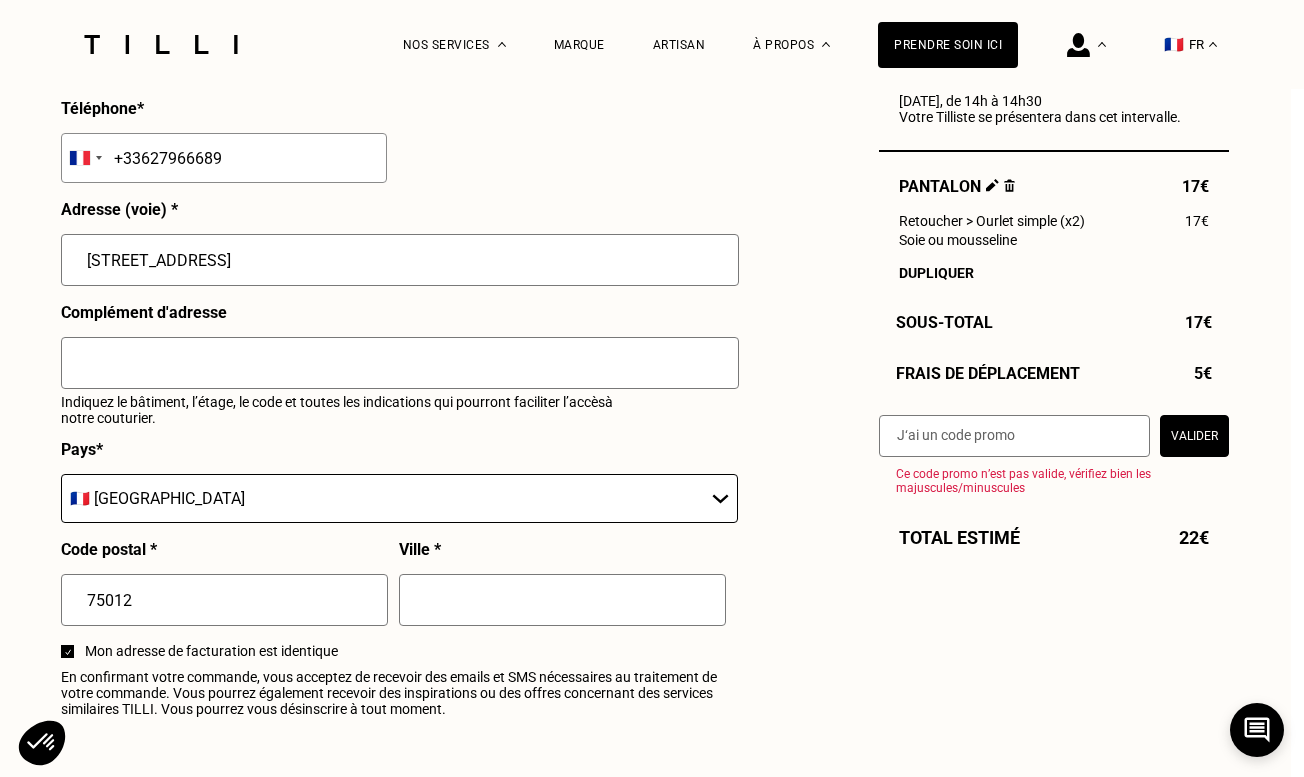 type on "[STREET_ADDRESS]" 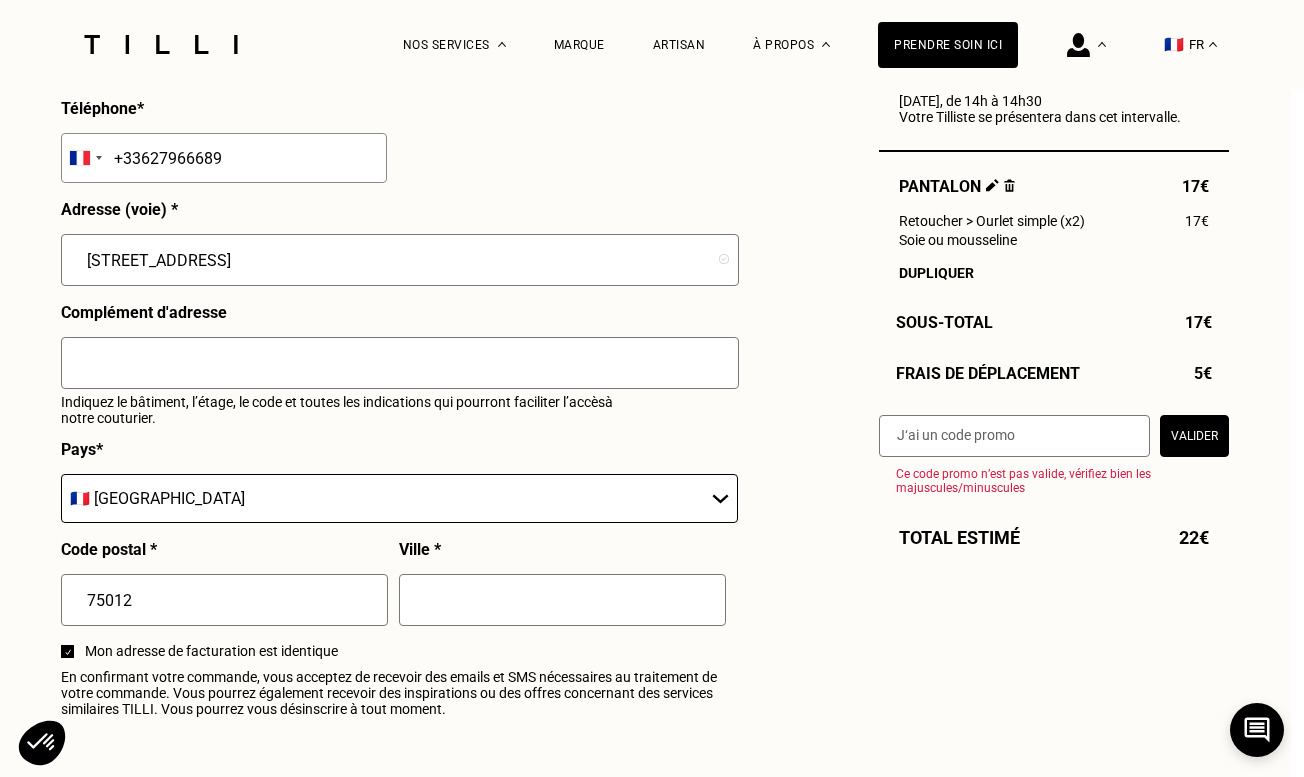 click on "Ville *" at bounding box center [562, 591] 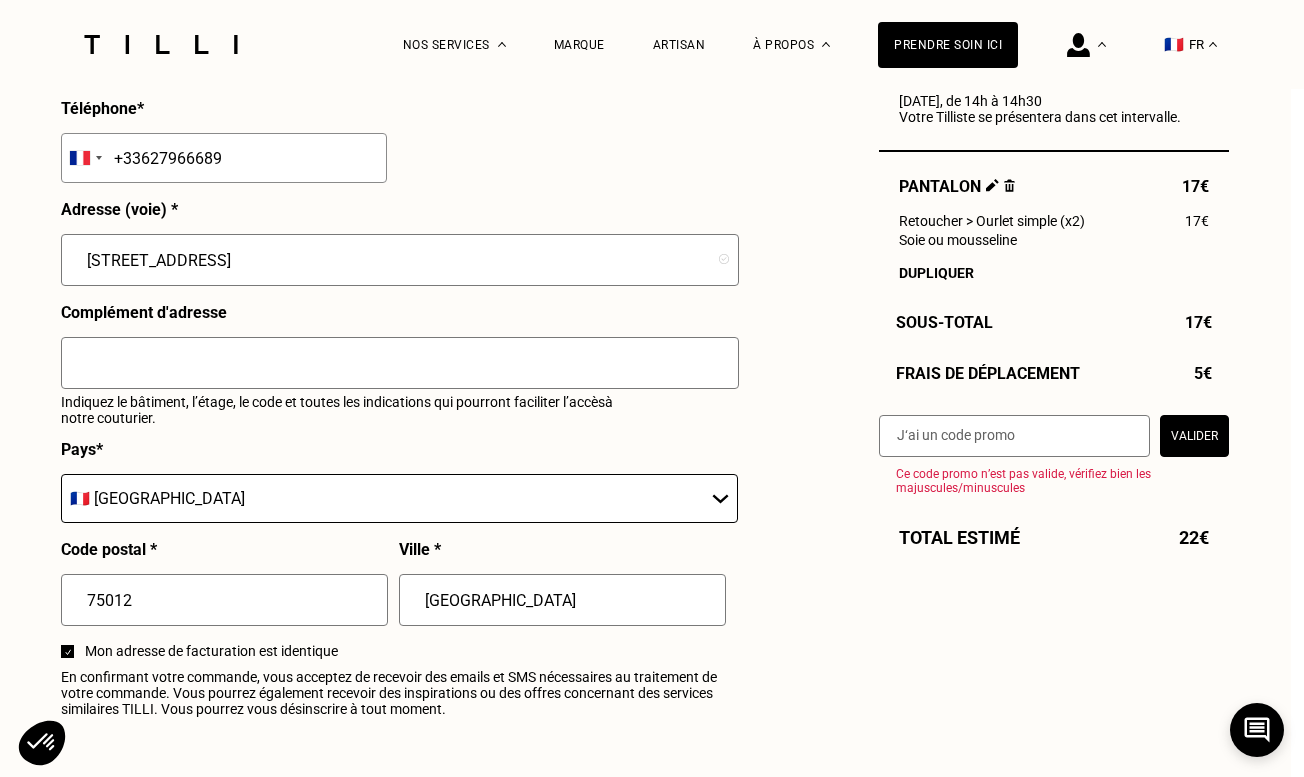 type on "[GEOGRAPHIC_DATA]" 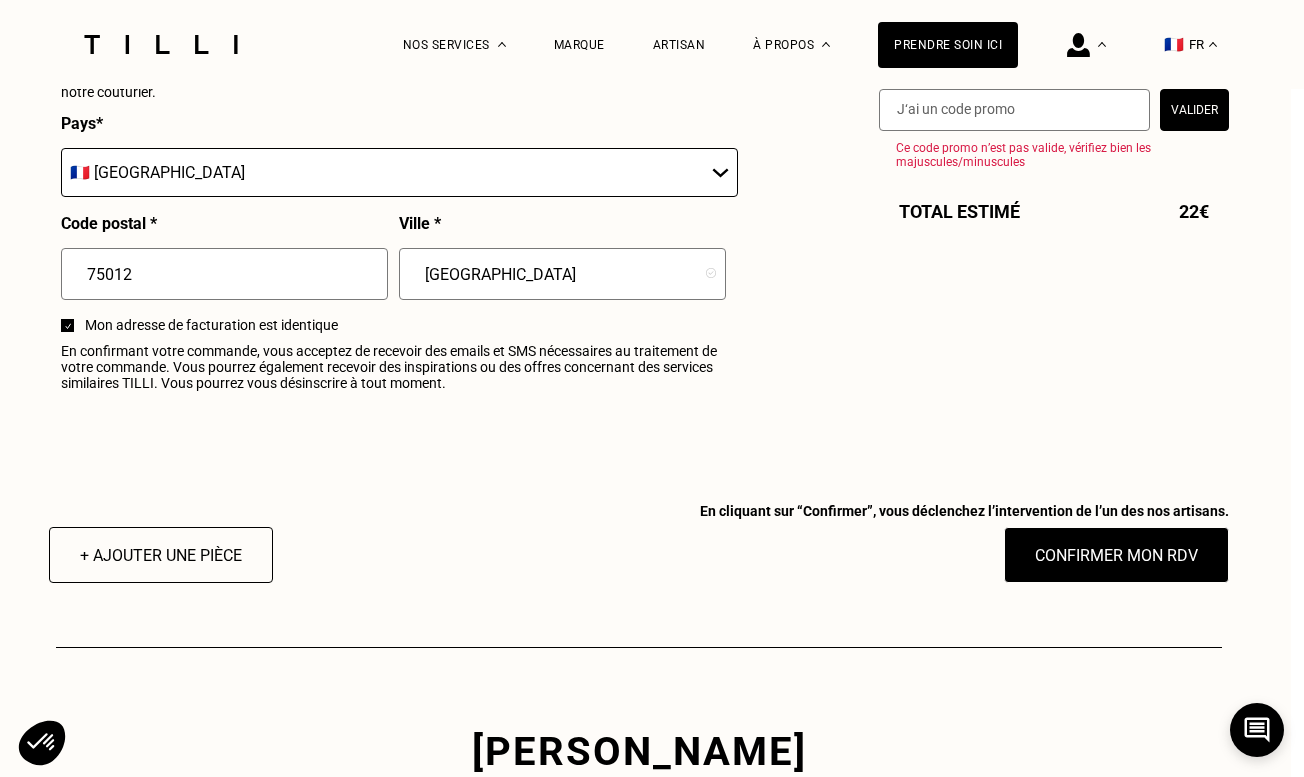 scroll, scrollTop: 2551, scrollLeft: 13, axis: both 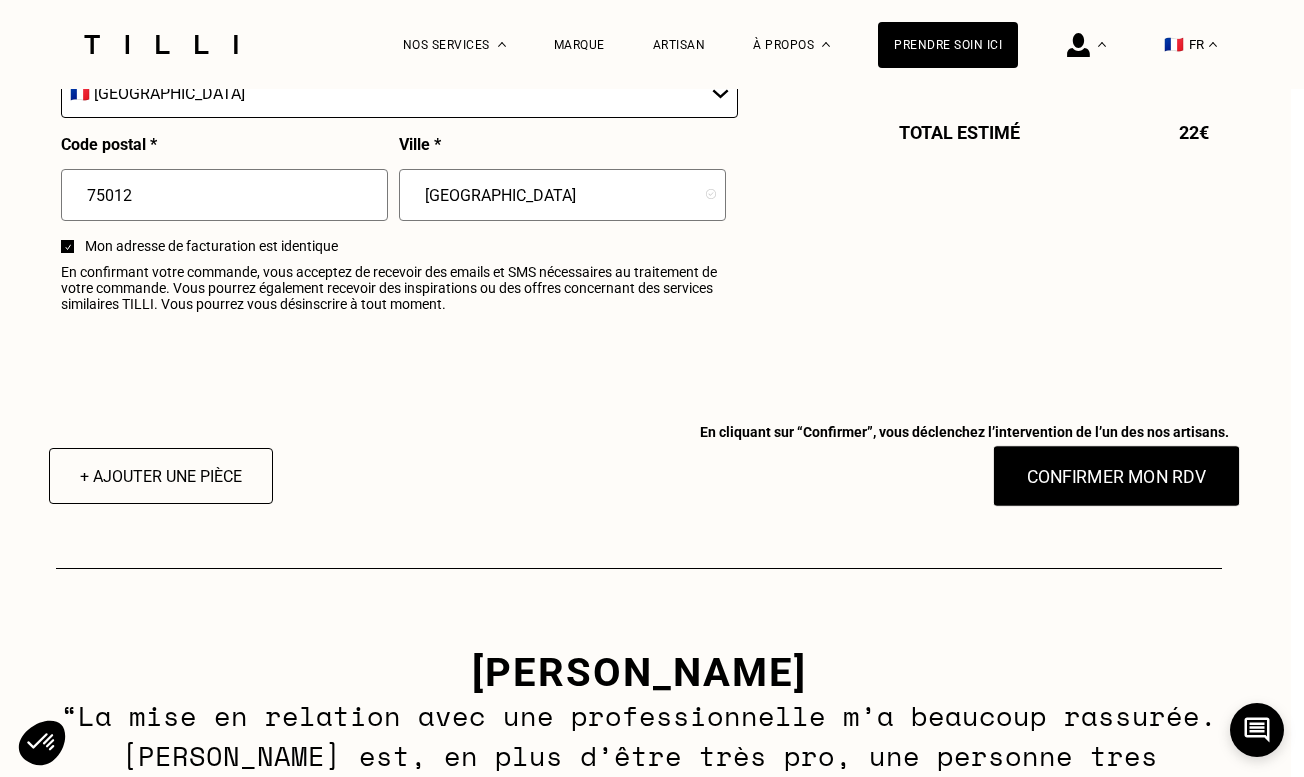 click on "Confirmer mon RDV" at bounding box center (1117, 476) 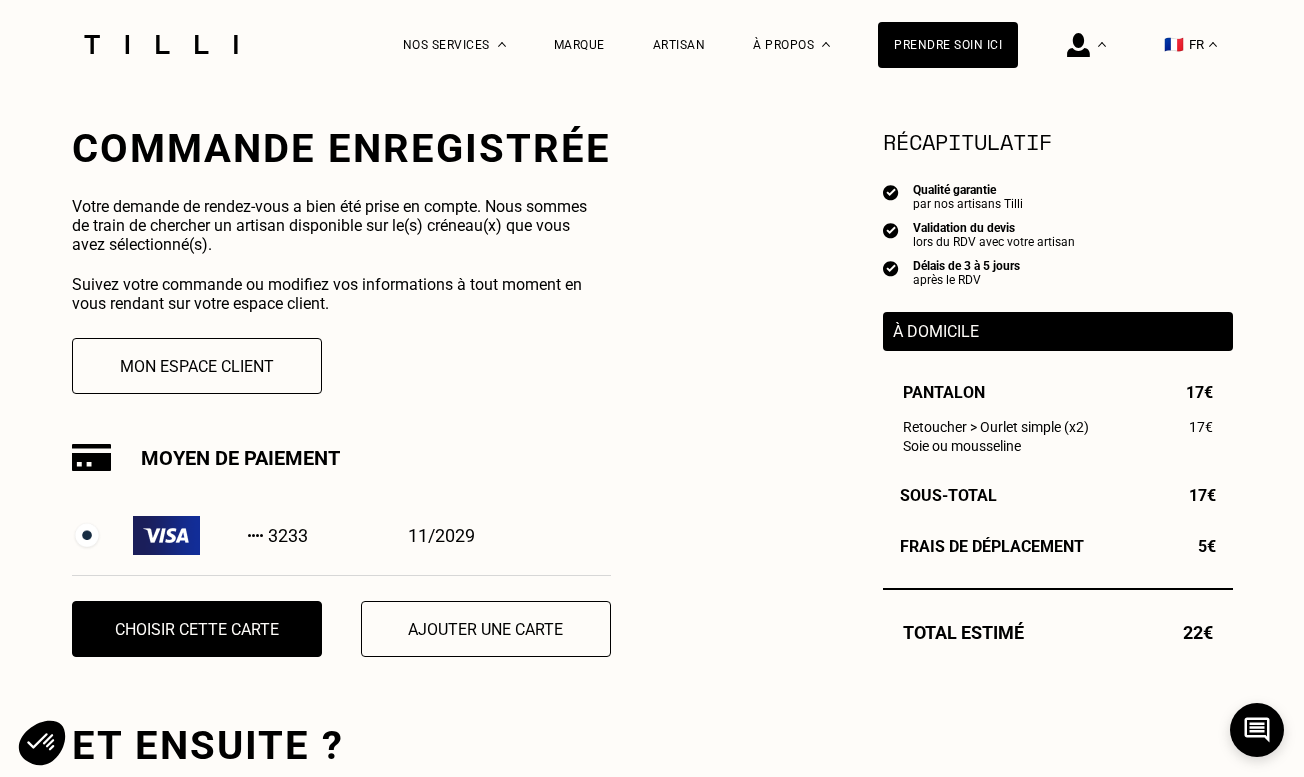 scroll, scrollTop: 407, scrollLeft: 0, axis: vertical 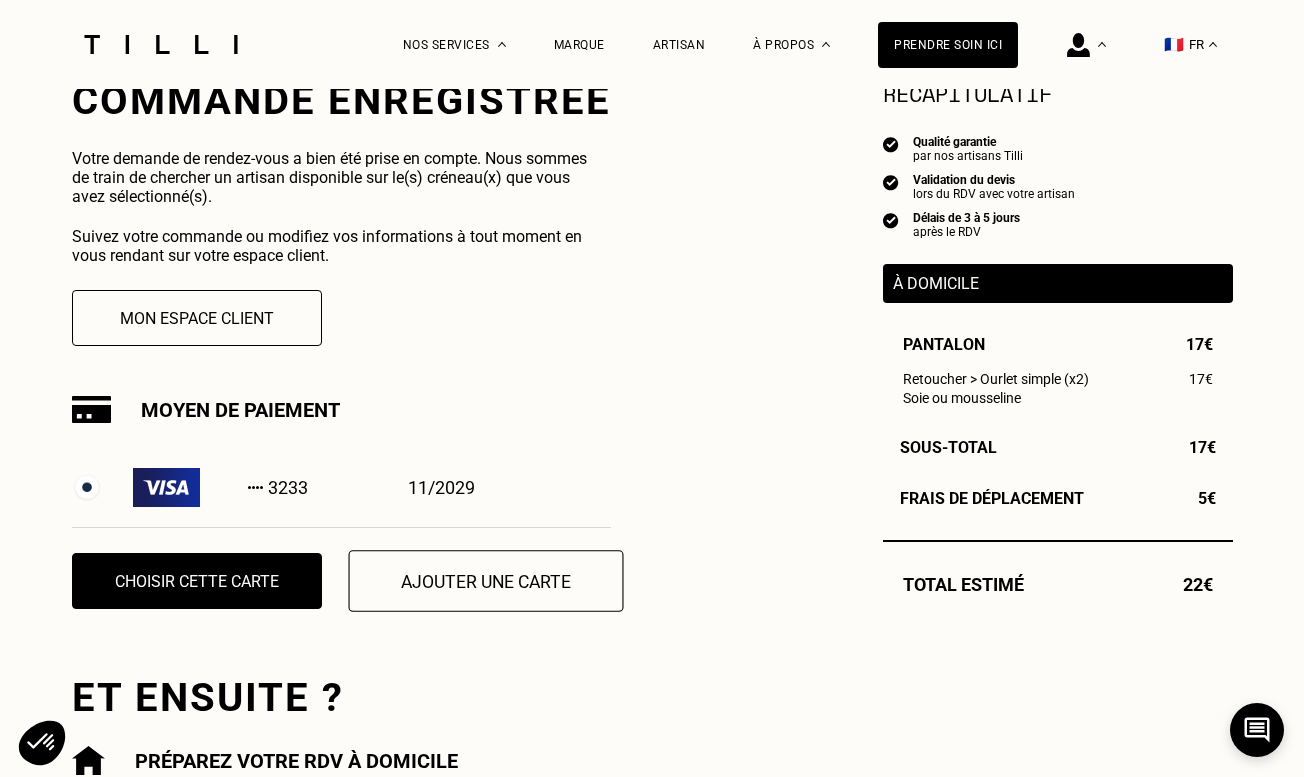 click on "Ajouter une carte" at bounding box center [485, 581] 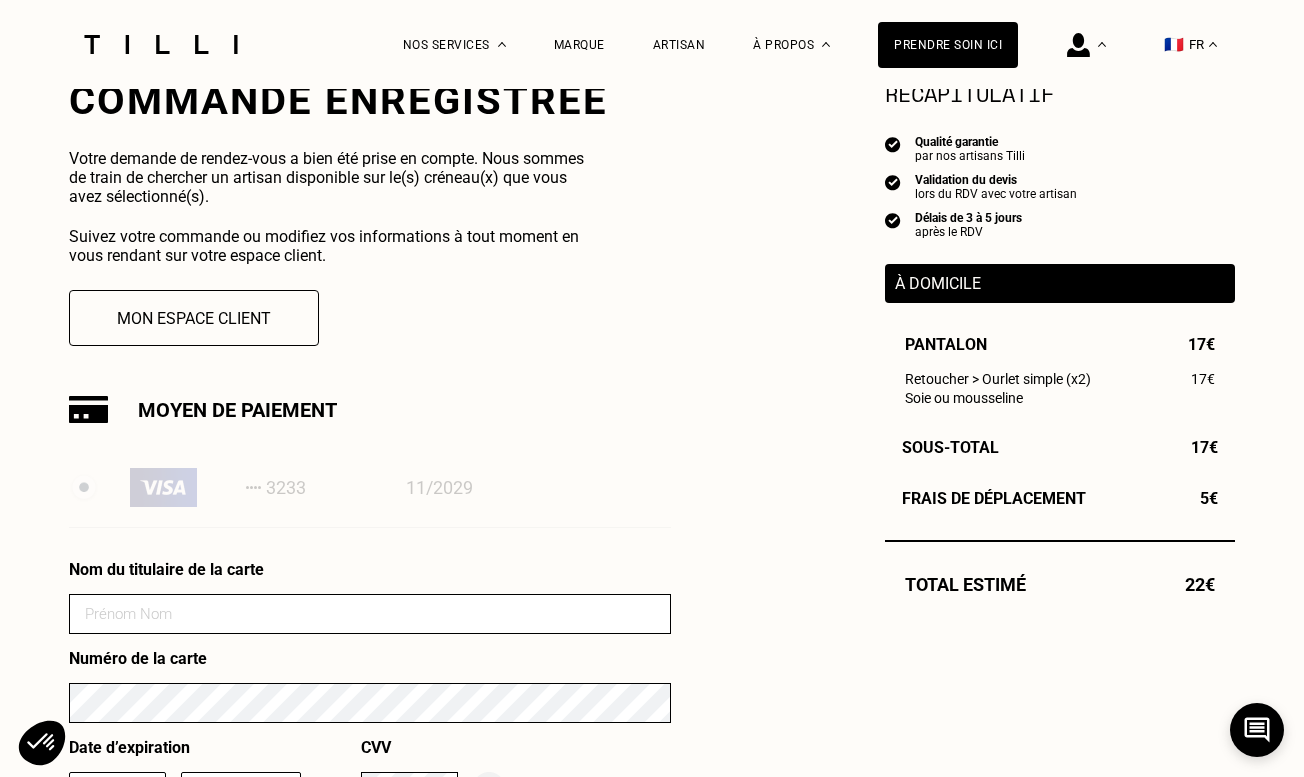 click at bounding box center [370, 614] 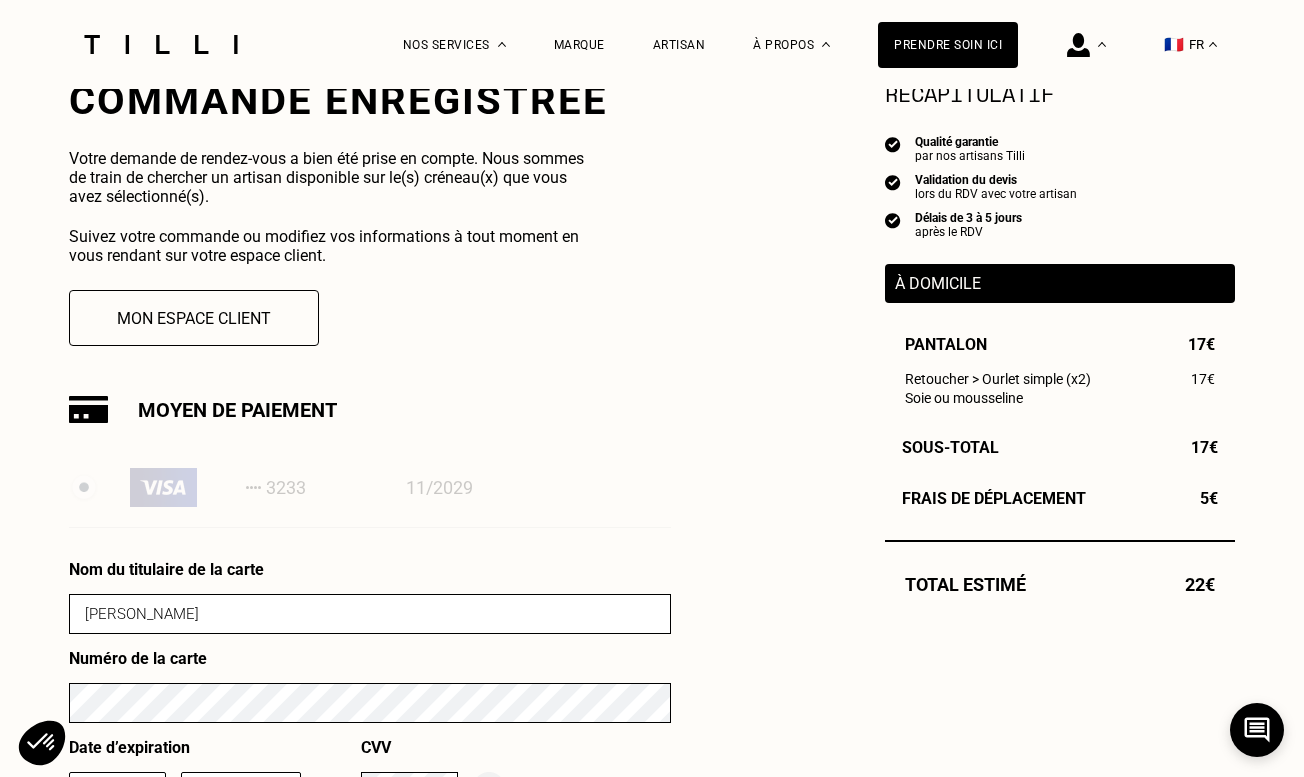 type on "04/30" 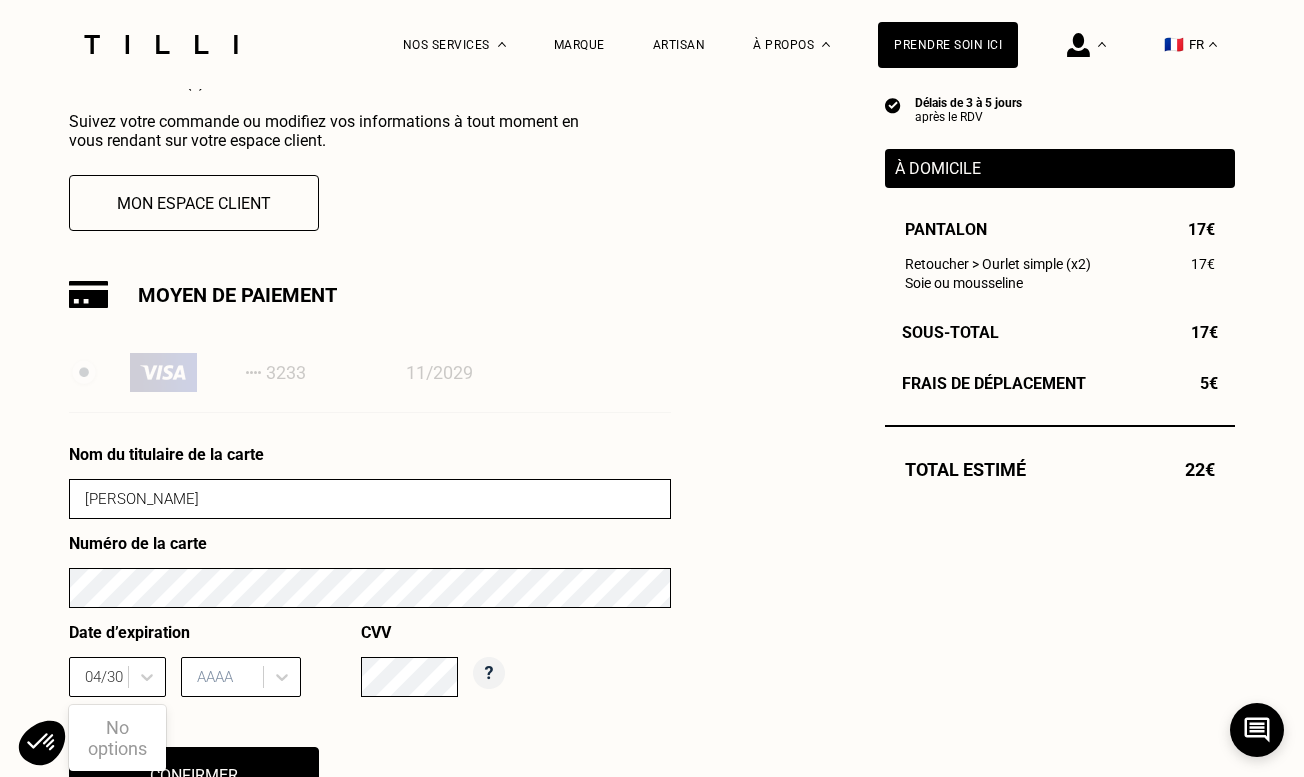scroll, scrollTop: 523, scrollLeft: 0, axis: vertical 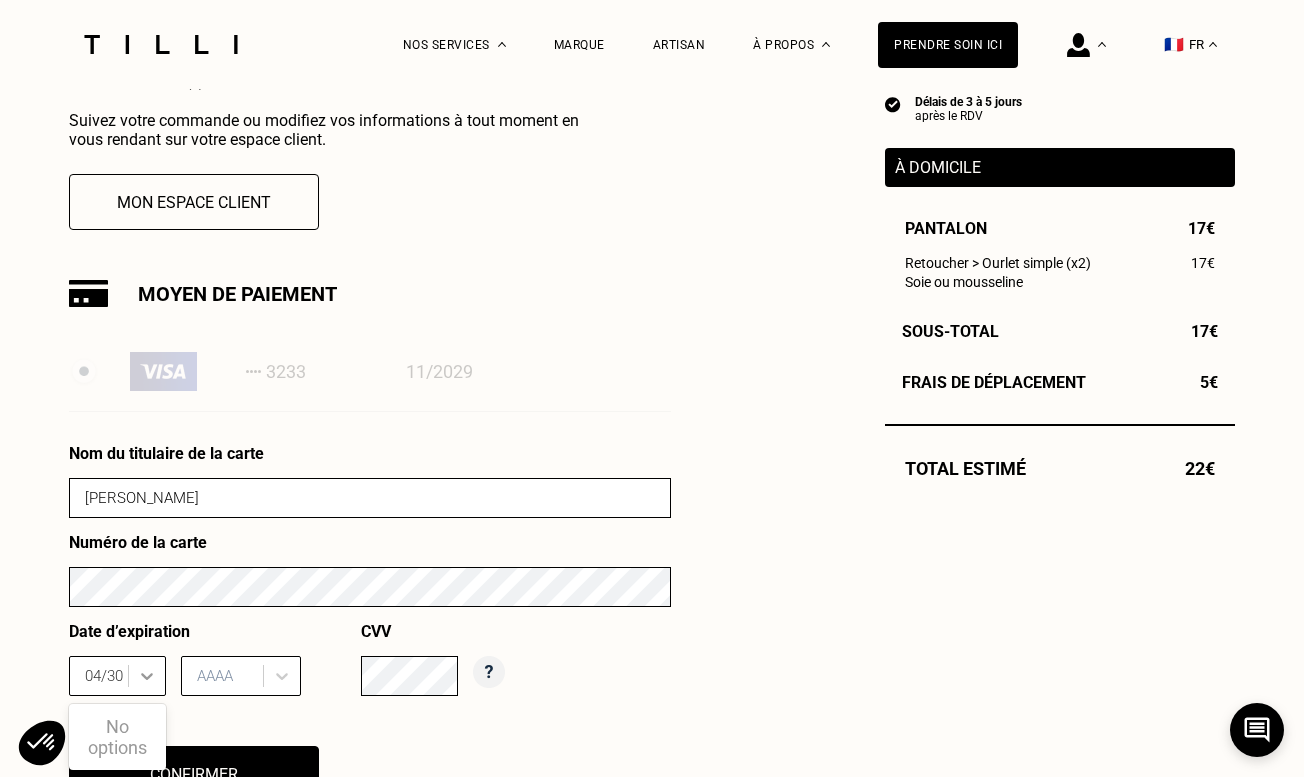 type 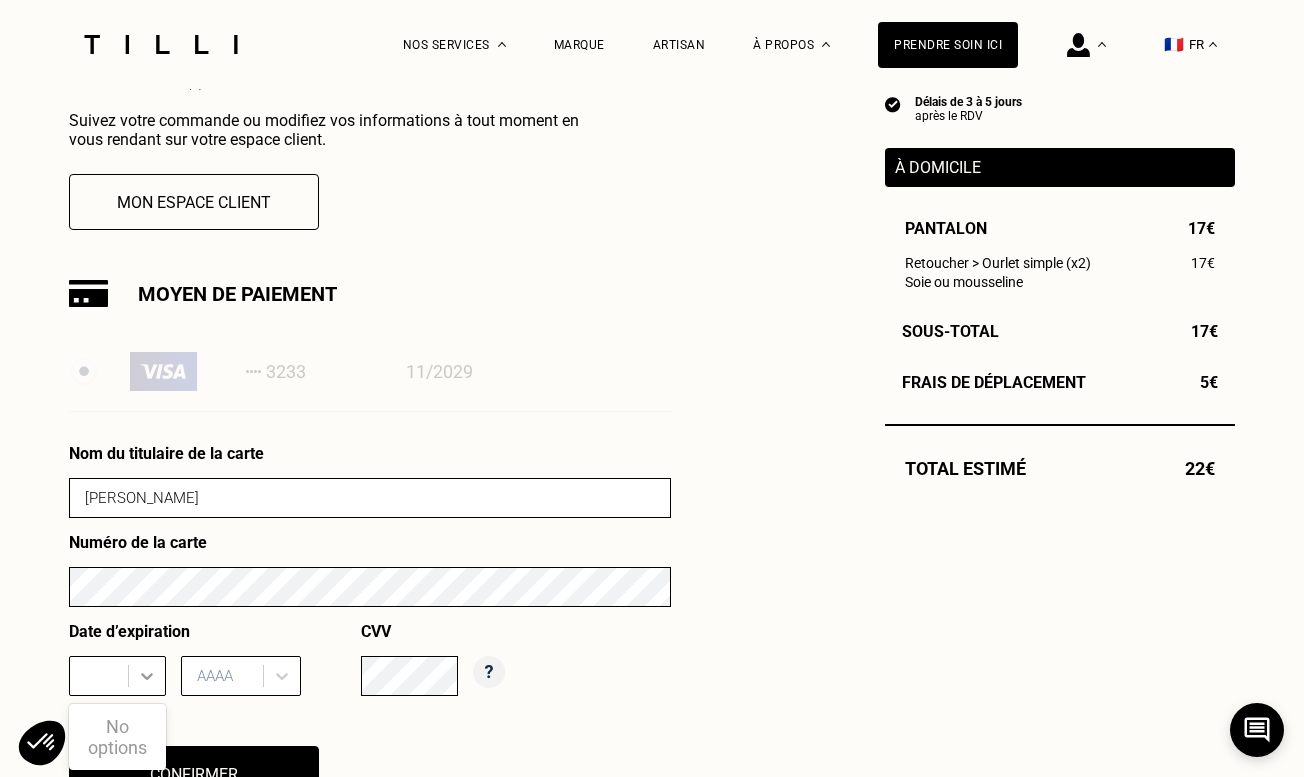 click at bounding box center (147, 676) 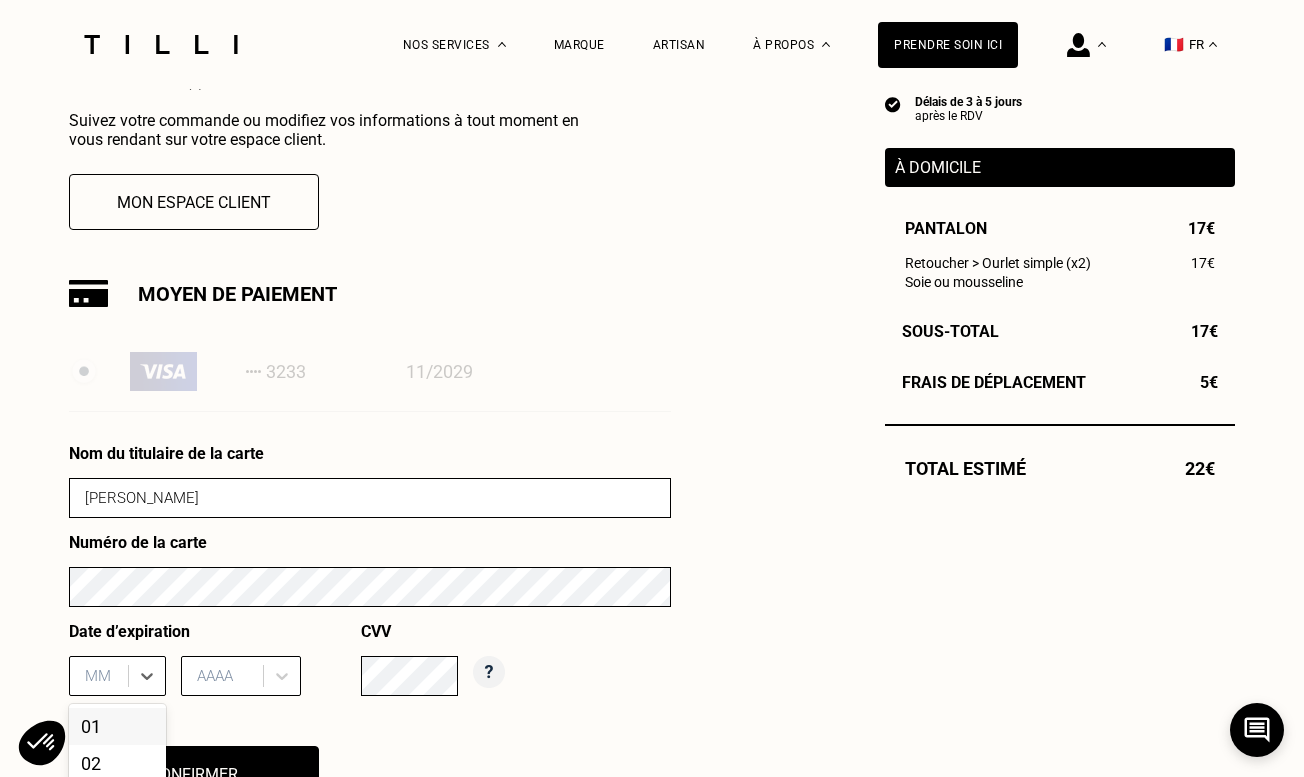 click on "01, 1 of 12. 12 results available. Use Up and Down to choose options, press Enter to select the currently focused option, press Escape to exit the menu, press Tab to select the option and exit the menu. MM 01 02 03 04 05 06 07 08 09 10 11 12" at bounding box center (117, 676) 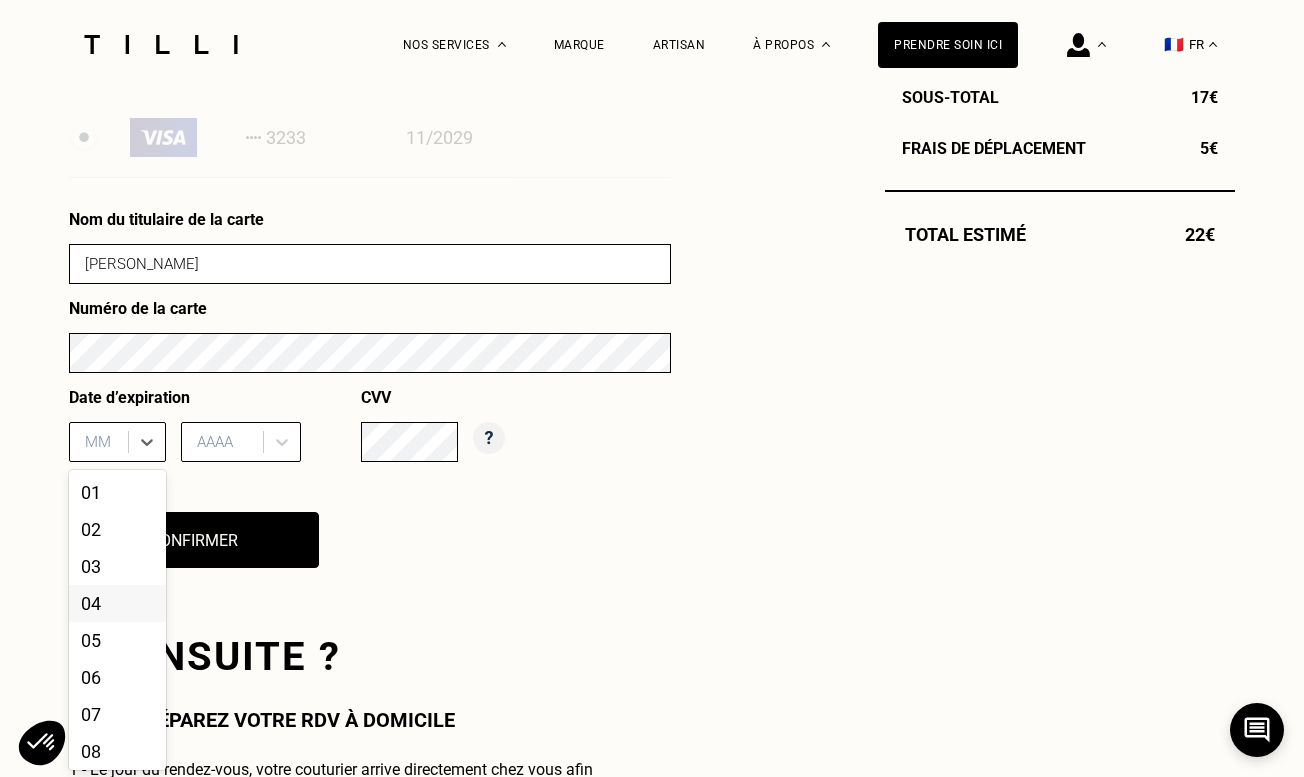 click on "04" at bounding box center (117, 603) 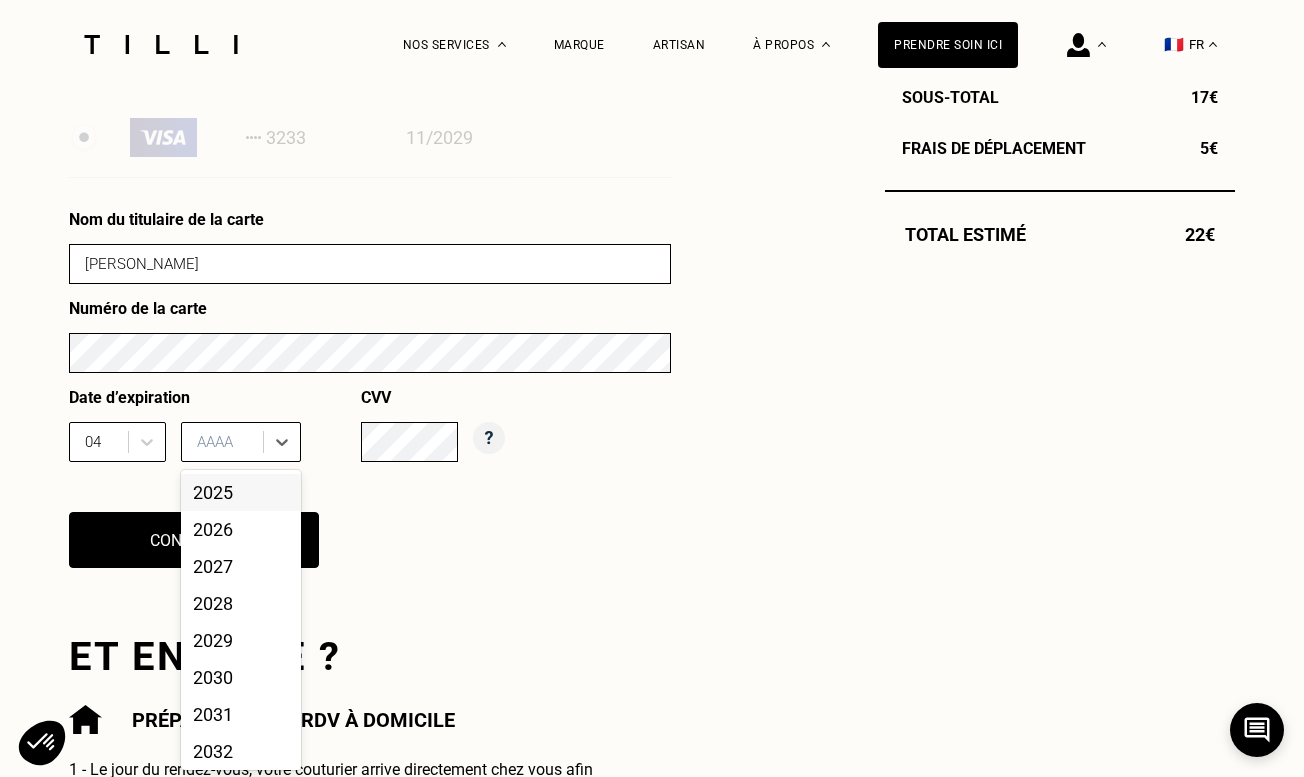 click on "AAAA" at bounding box center (225, 442) 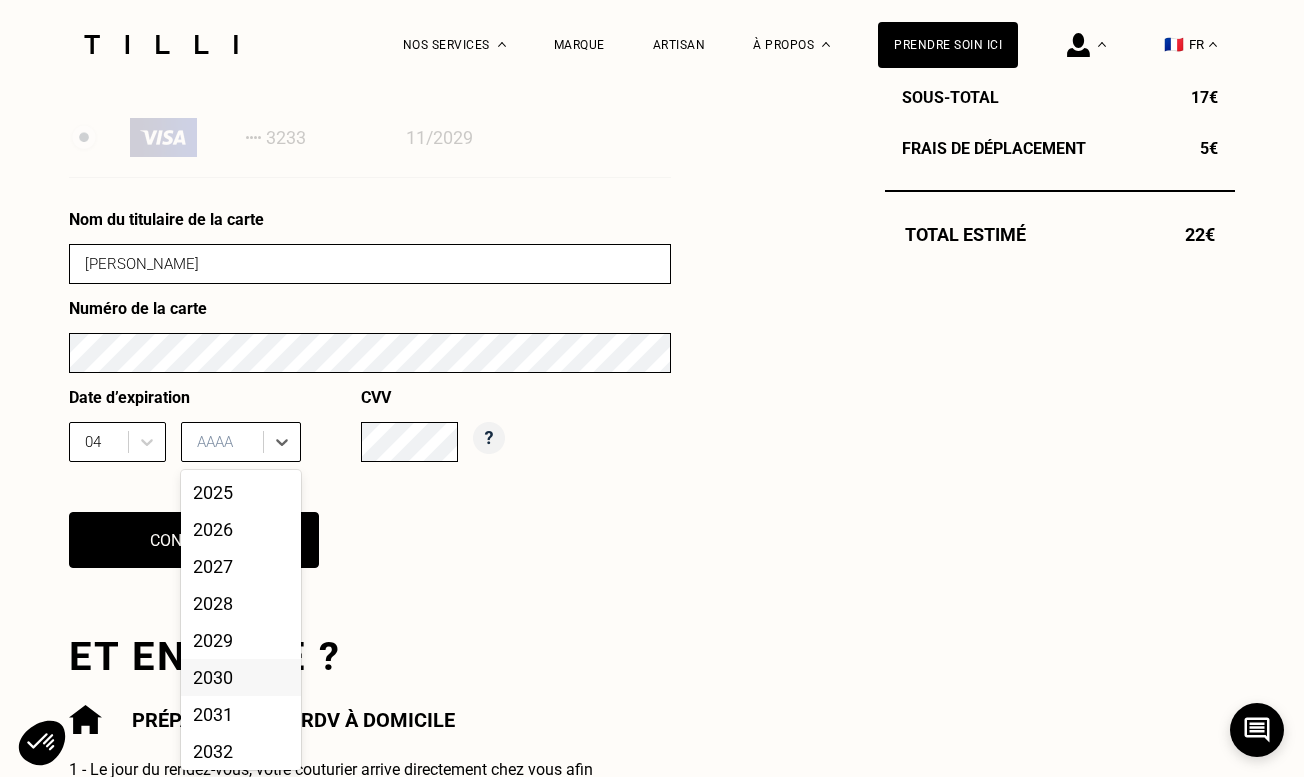 click on "2030" at bounding box center (241, 677) 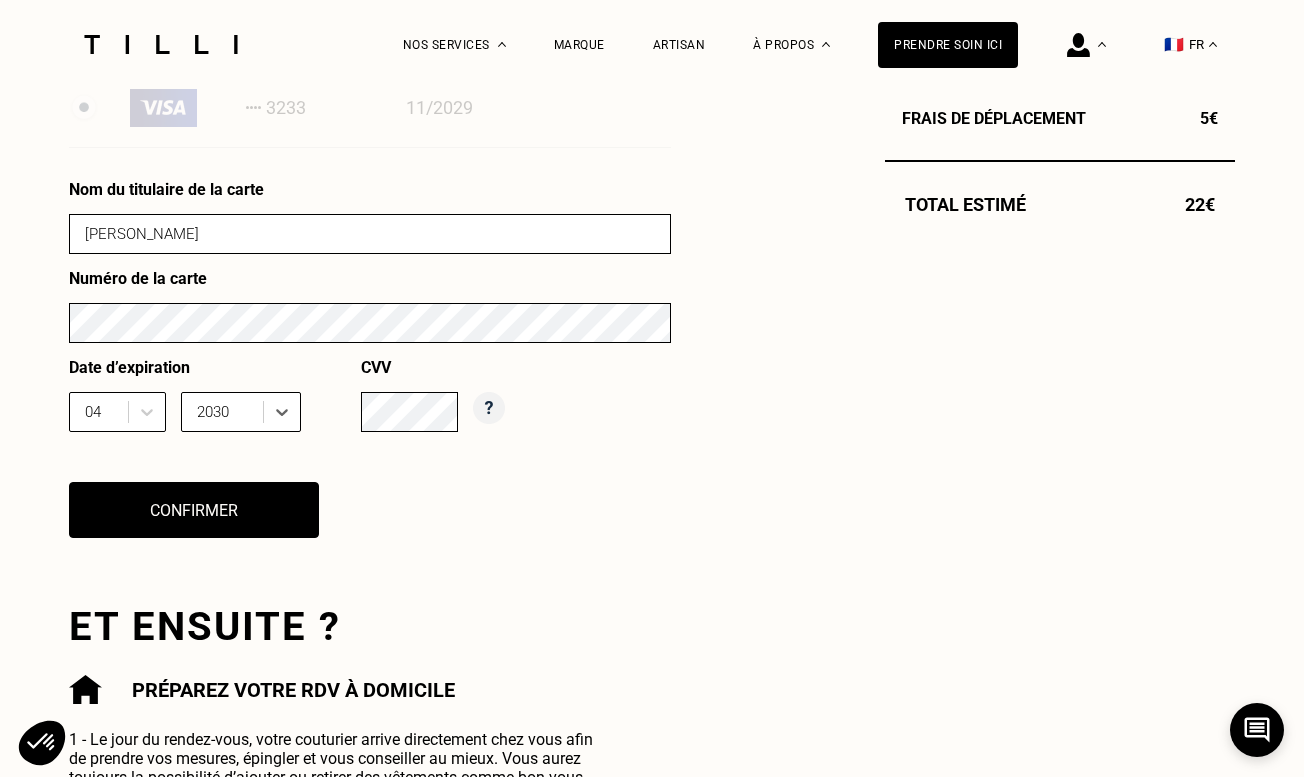 scroll, scrollTop: 790, scrollLeft: 0, axis: vertical 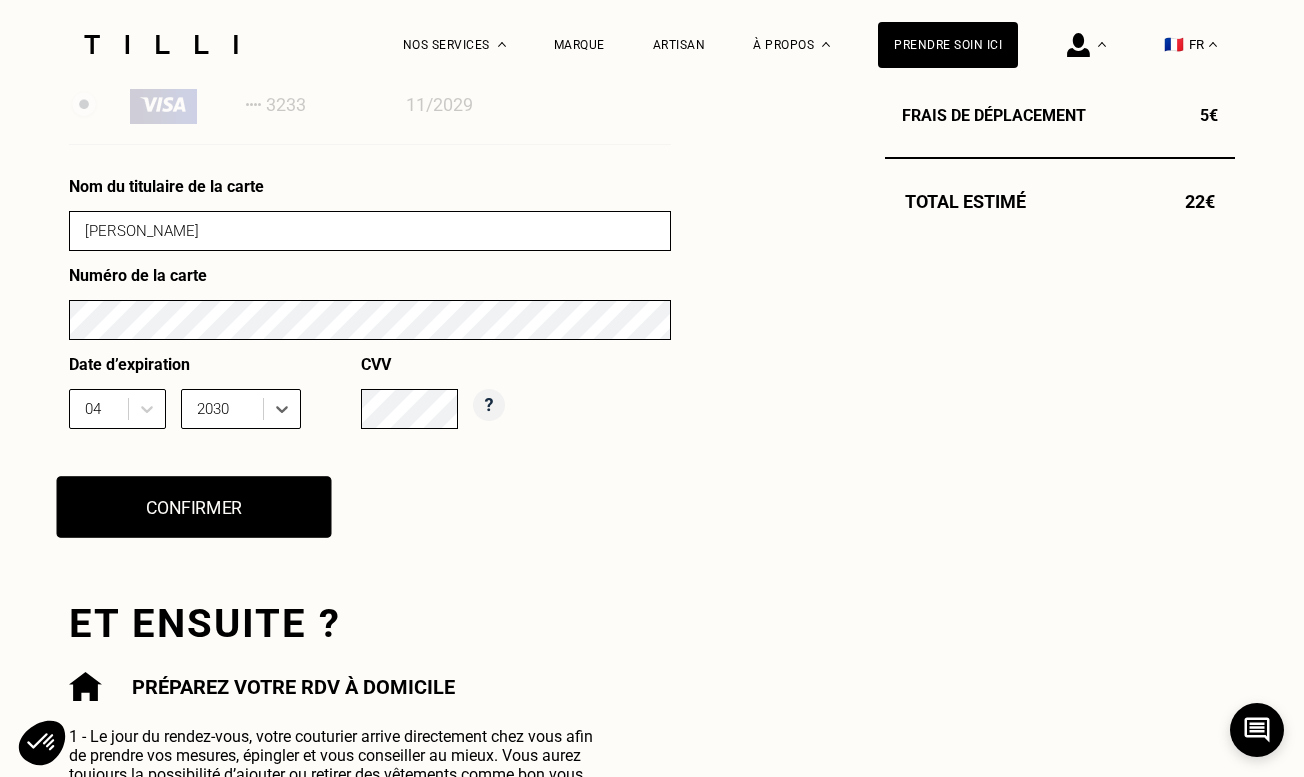 click on "Confirmer" at bounding box center [194, 507] 